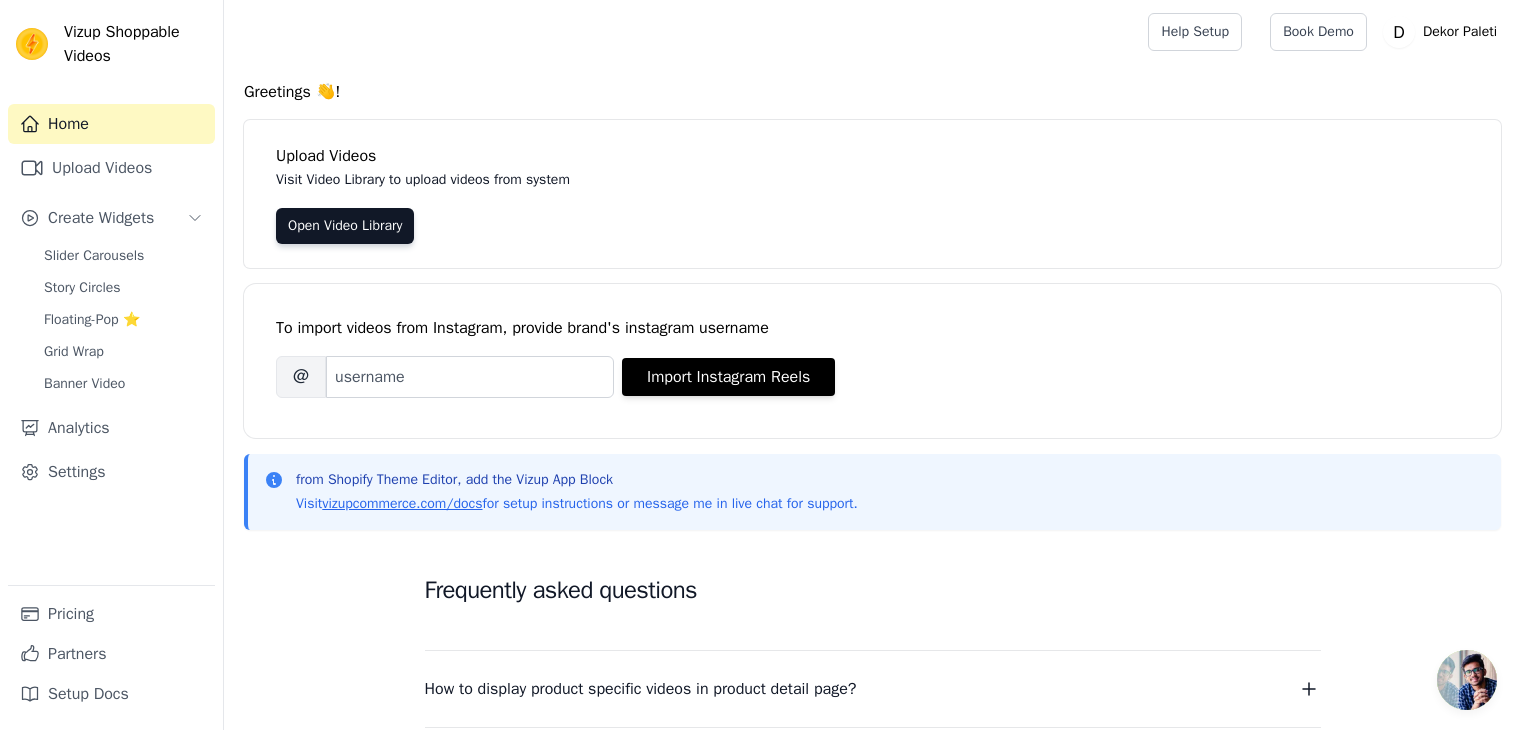 scroll, scrollTop: 0, scrollLeft: 0, axis: both 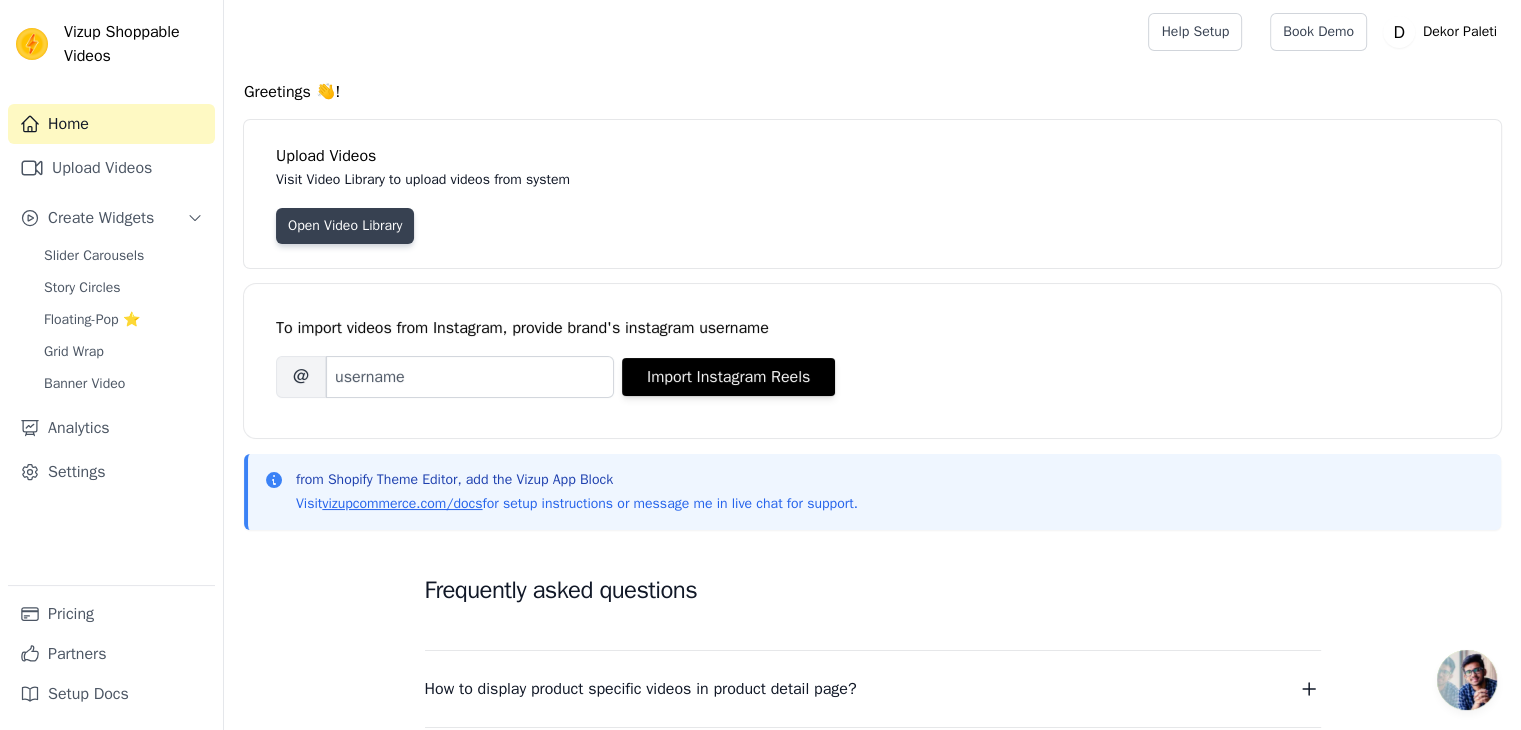 click on "Open Video Library" at bounding box center [345, 226] 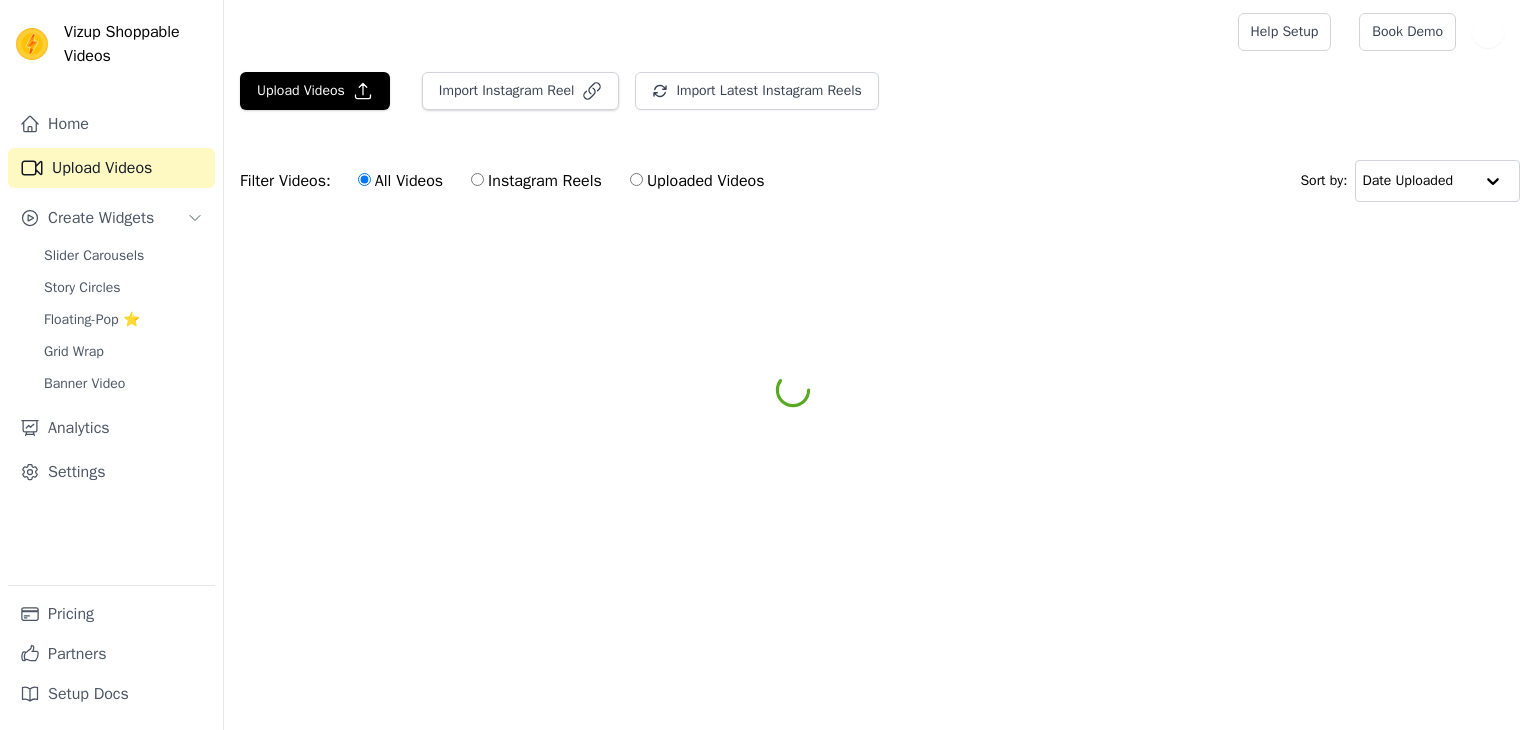 scroll, scrollTop: 0, scrollLeft: 0, axis: both 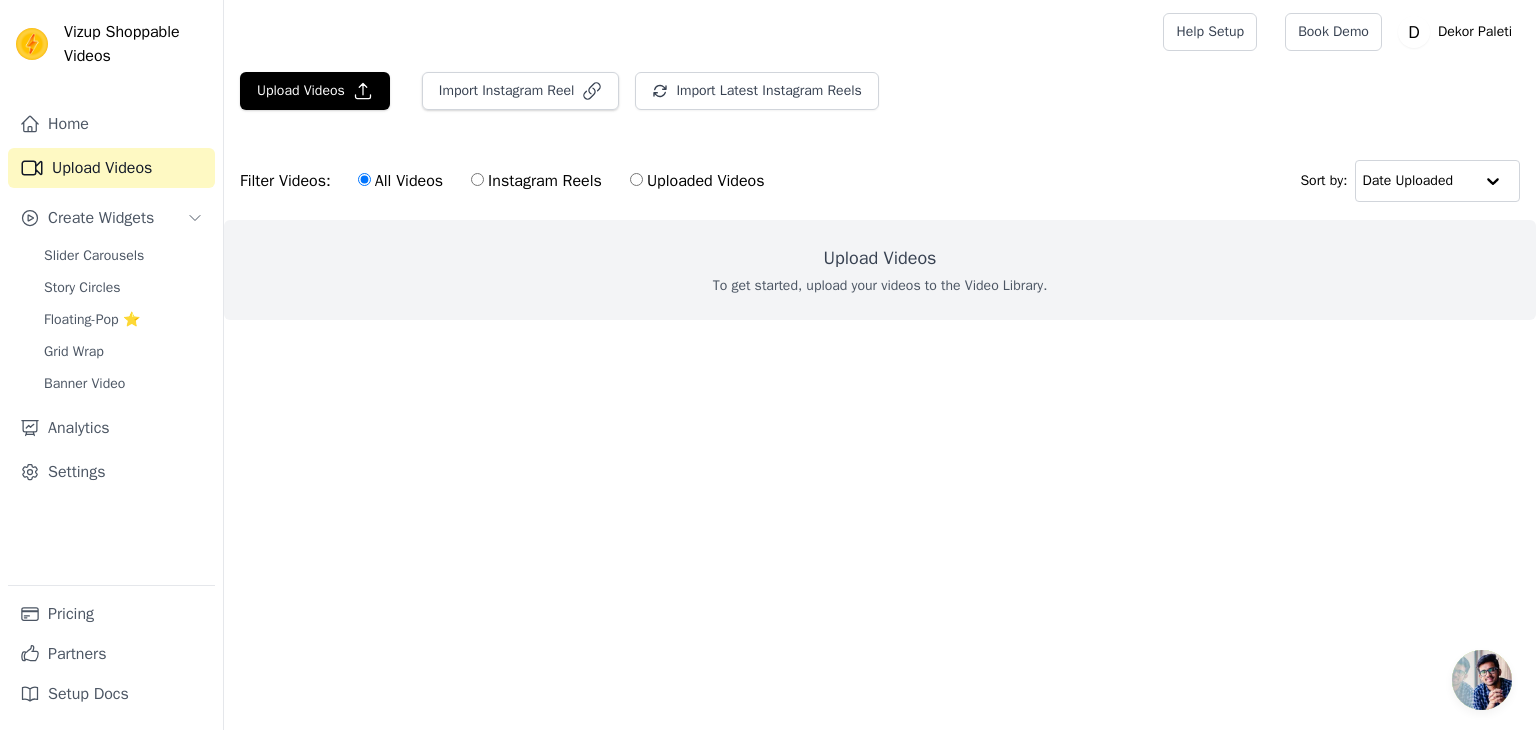 click on "To get started, upload your videos to the Video Library." at bounding box center (880, 286) 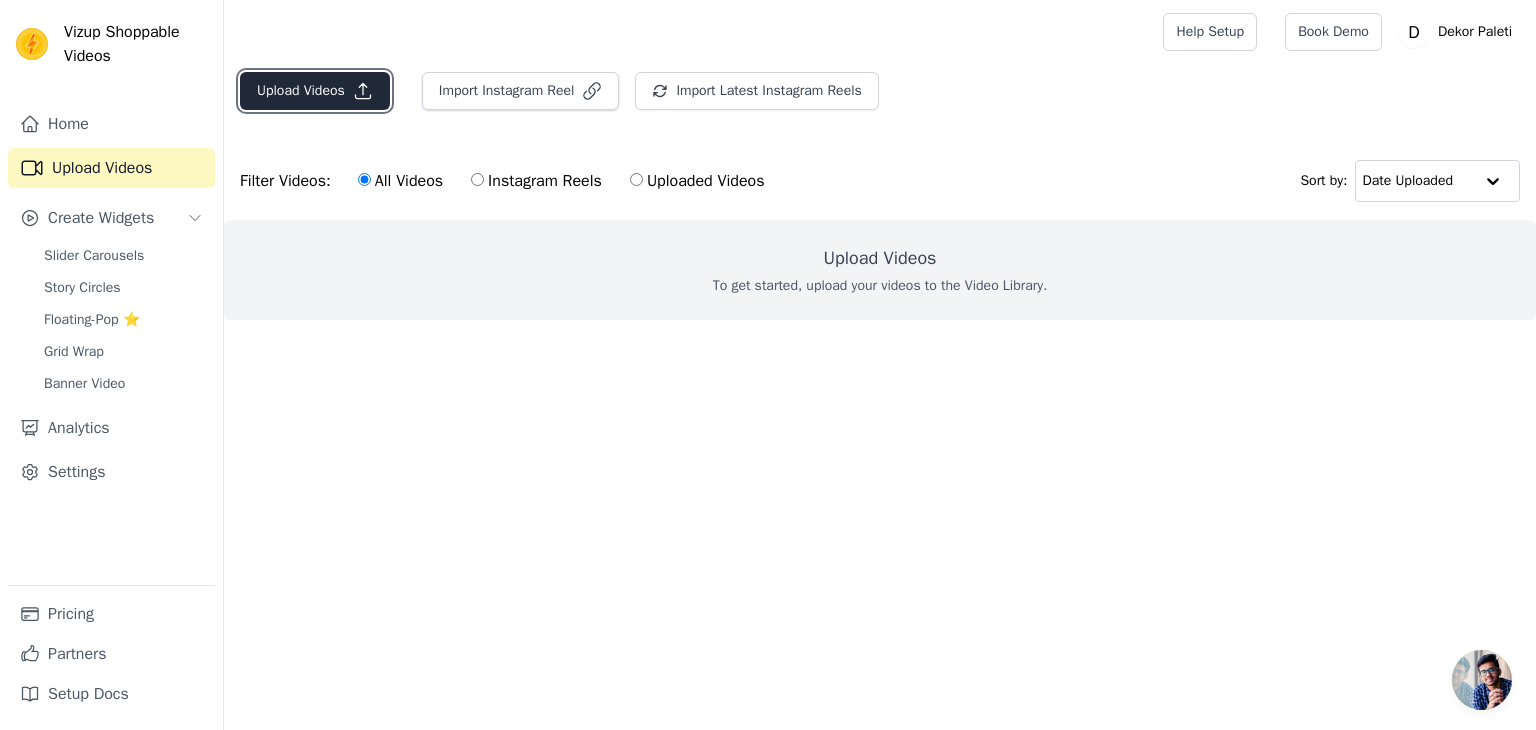 click on "Upload Videos" at bounding box center (315, 91) 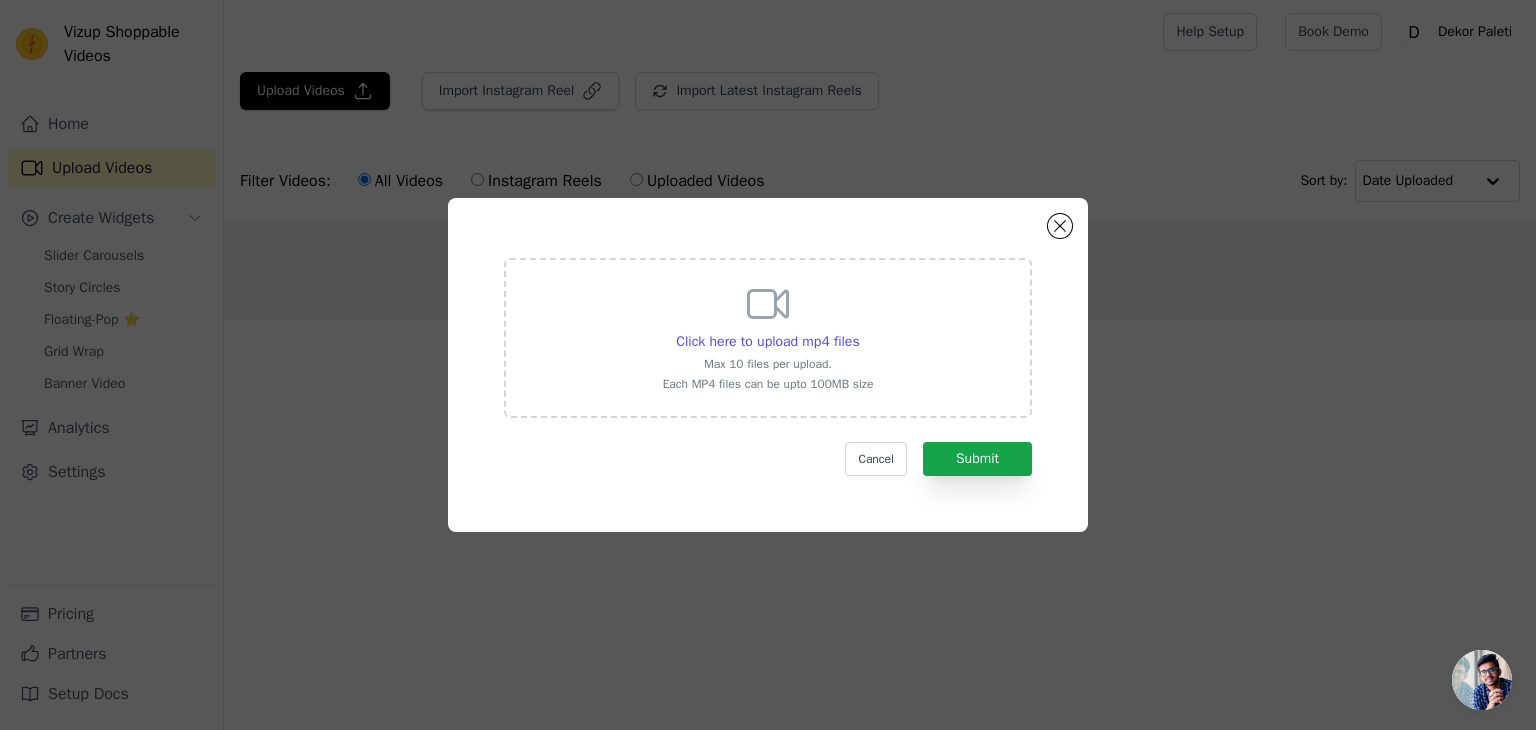 click on "Max 10 files per upload." at bounding box center [768, 364] 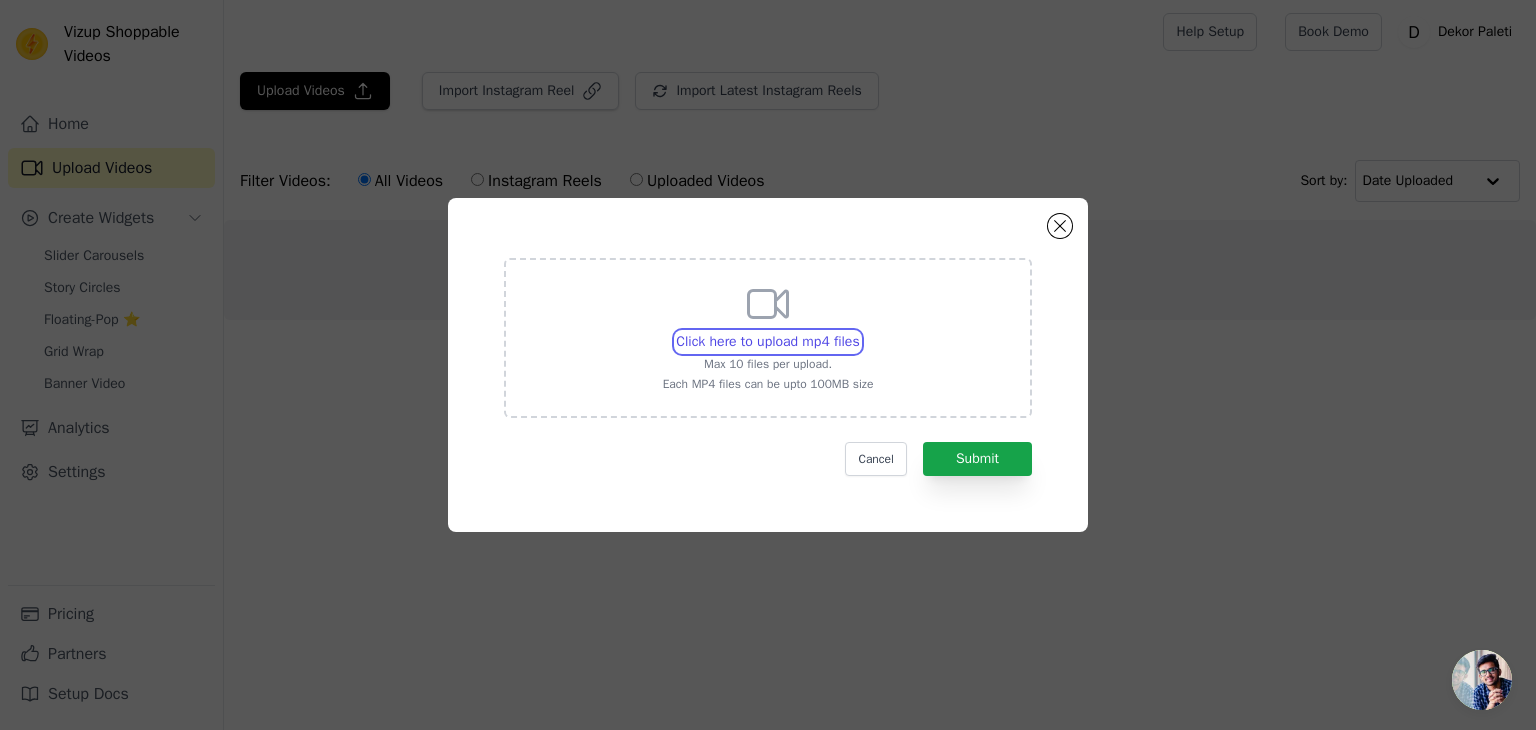 click on "Click here to upload mp4 files     Max 10 files per upload.   Each MP4 files can be upto 100MB size" at bounding box center [859, 331] 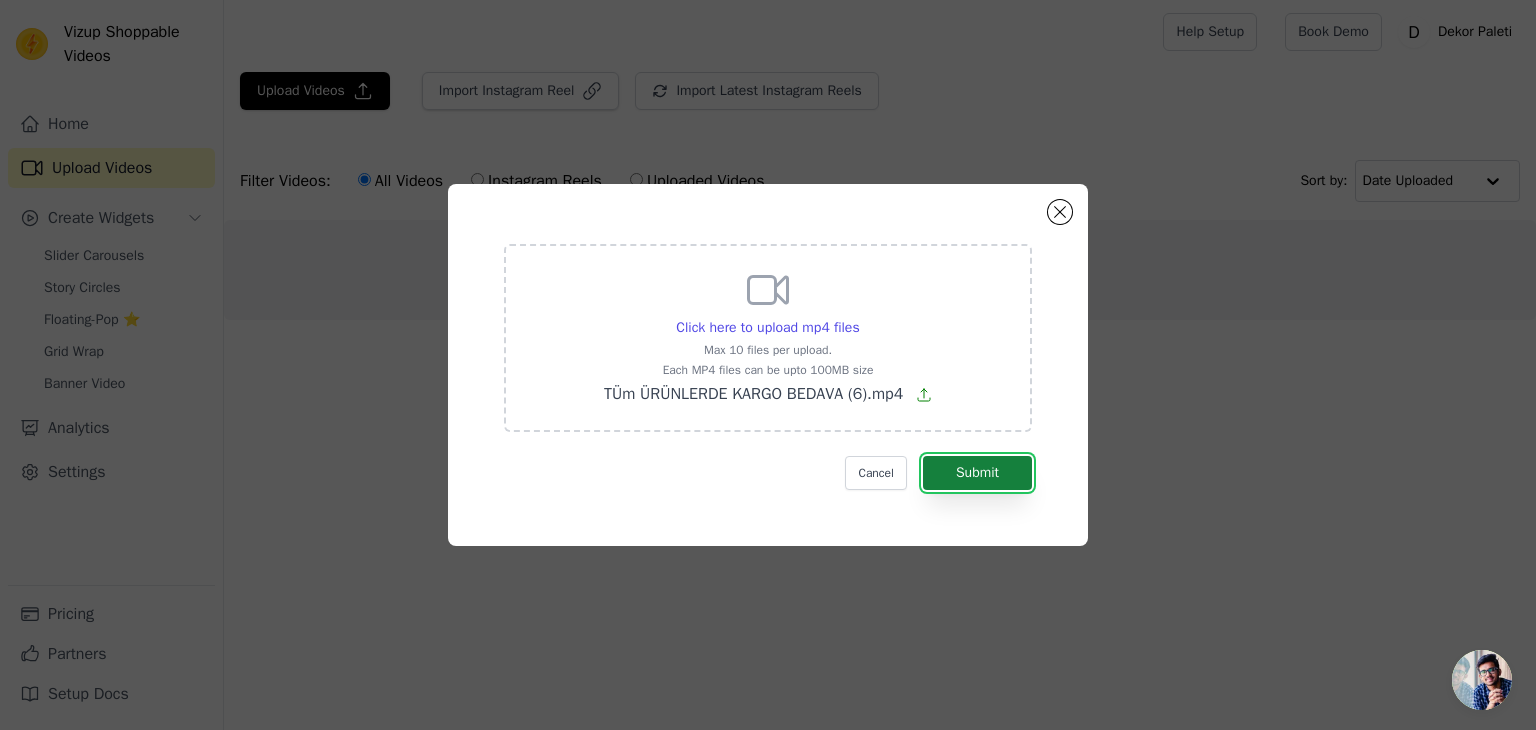 click on "Submit" at bounding box center [977, 473] 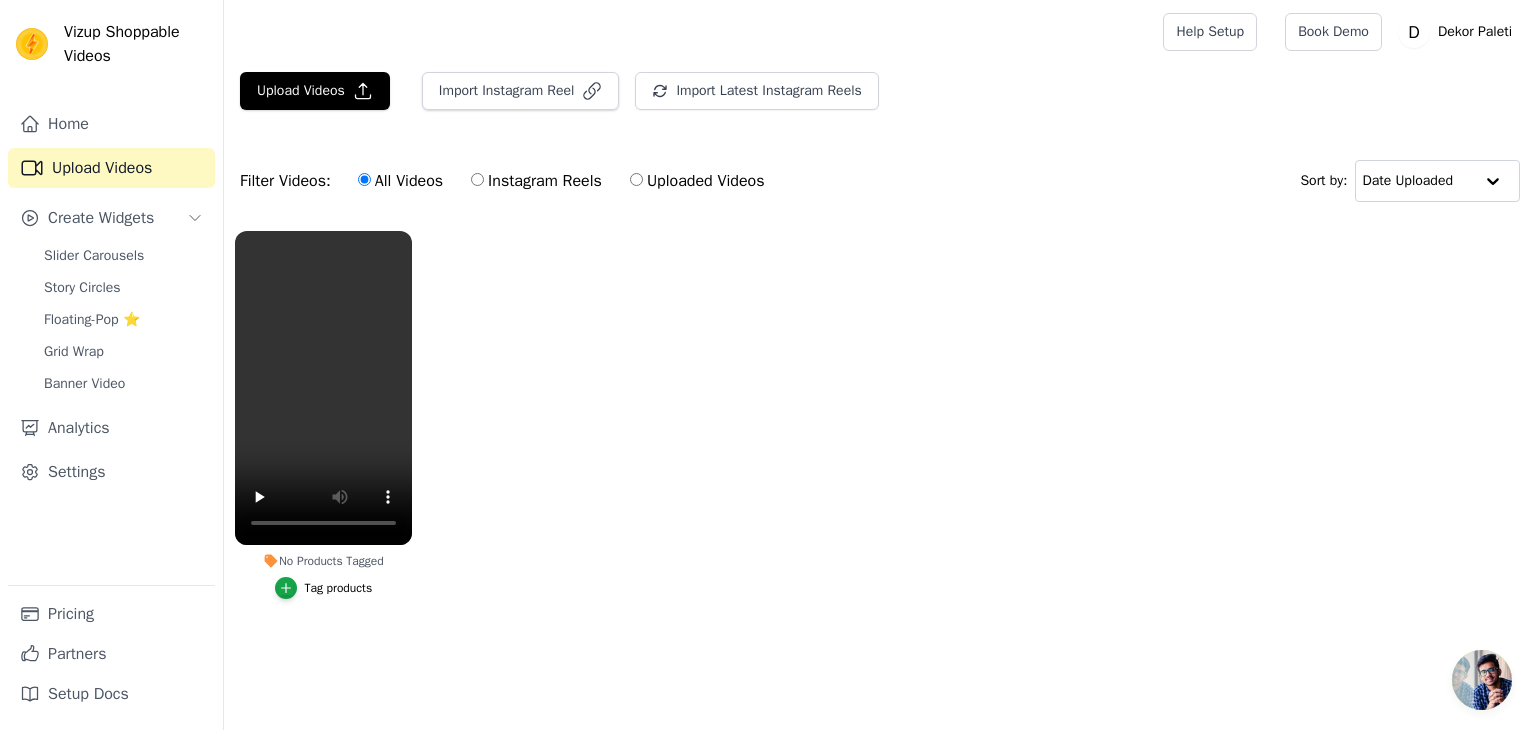 scroll, scrollTop: 0, scrollLeft: 0, axis: both 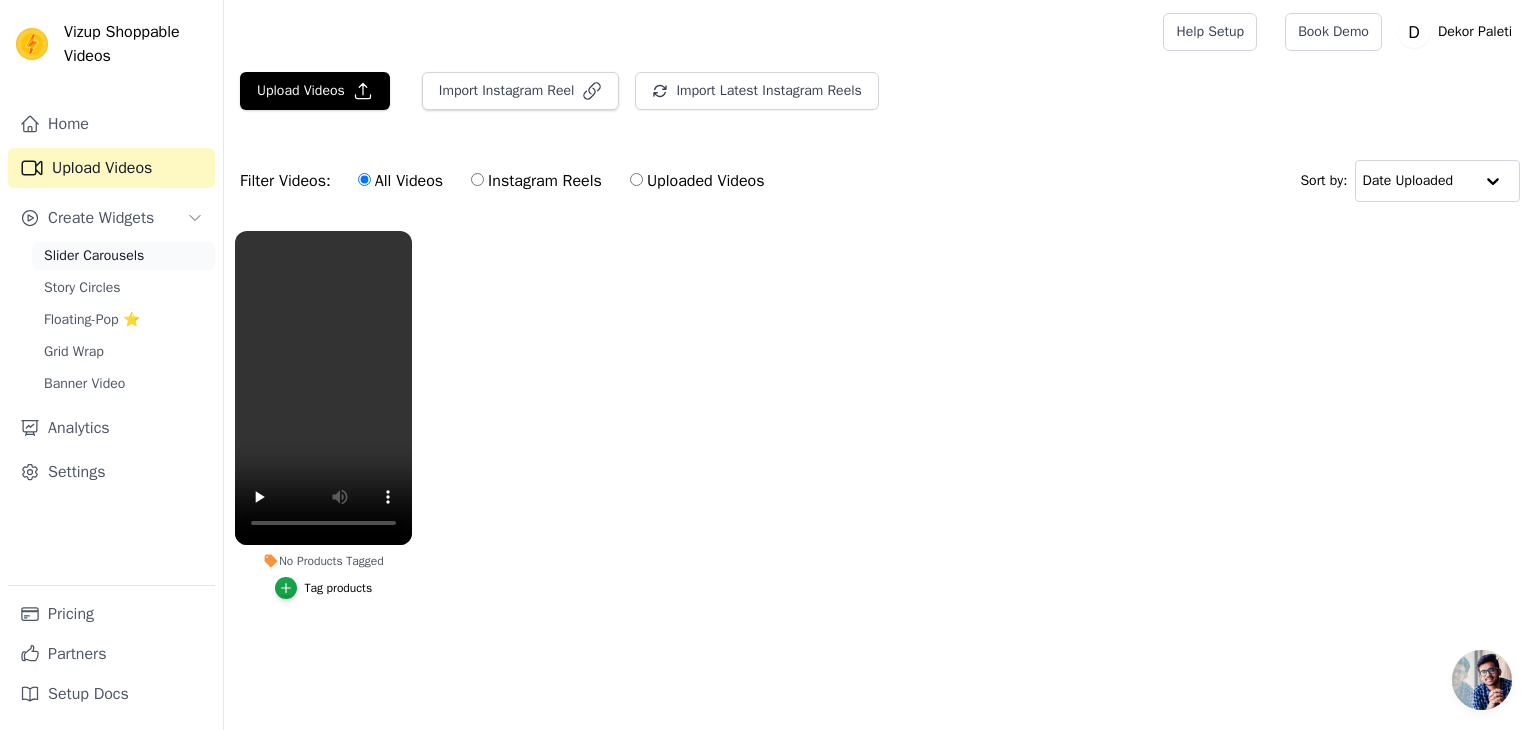 click on "Slider Carousels" at bounding box center (94, 256) 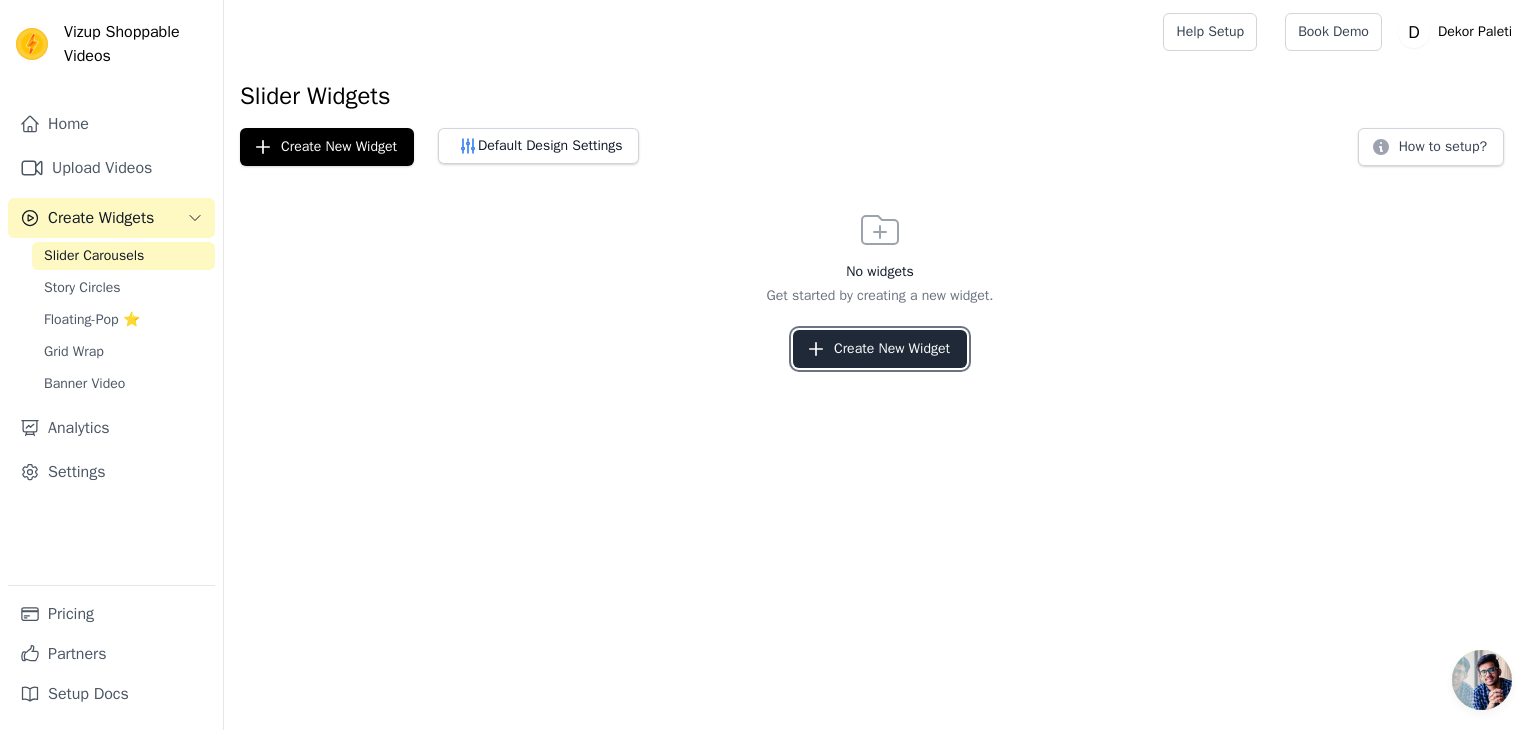click on "Create New Widget" at bounding box center [880, 349] 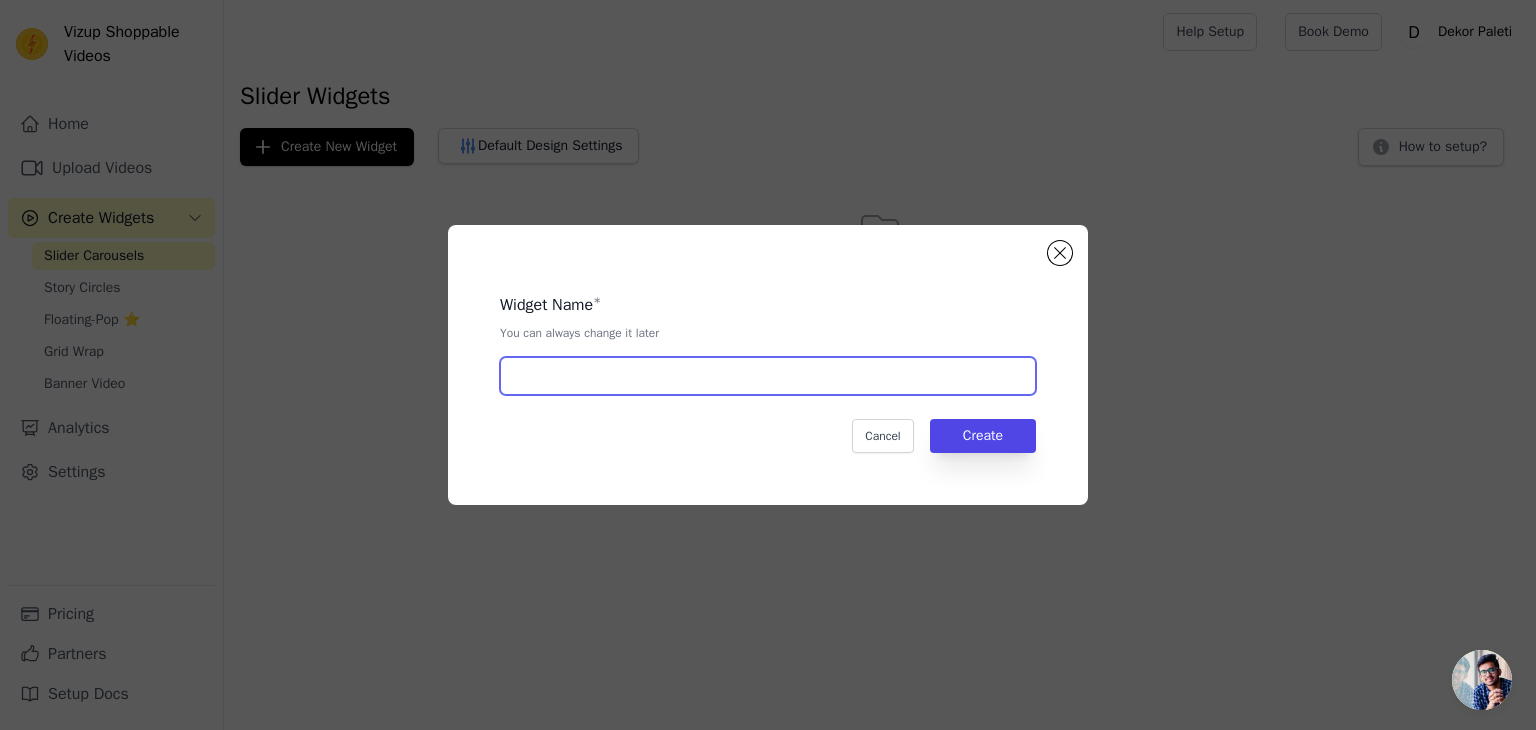 click at bounding box center [768, 376] 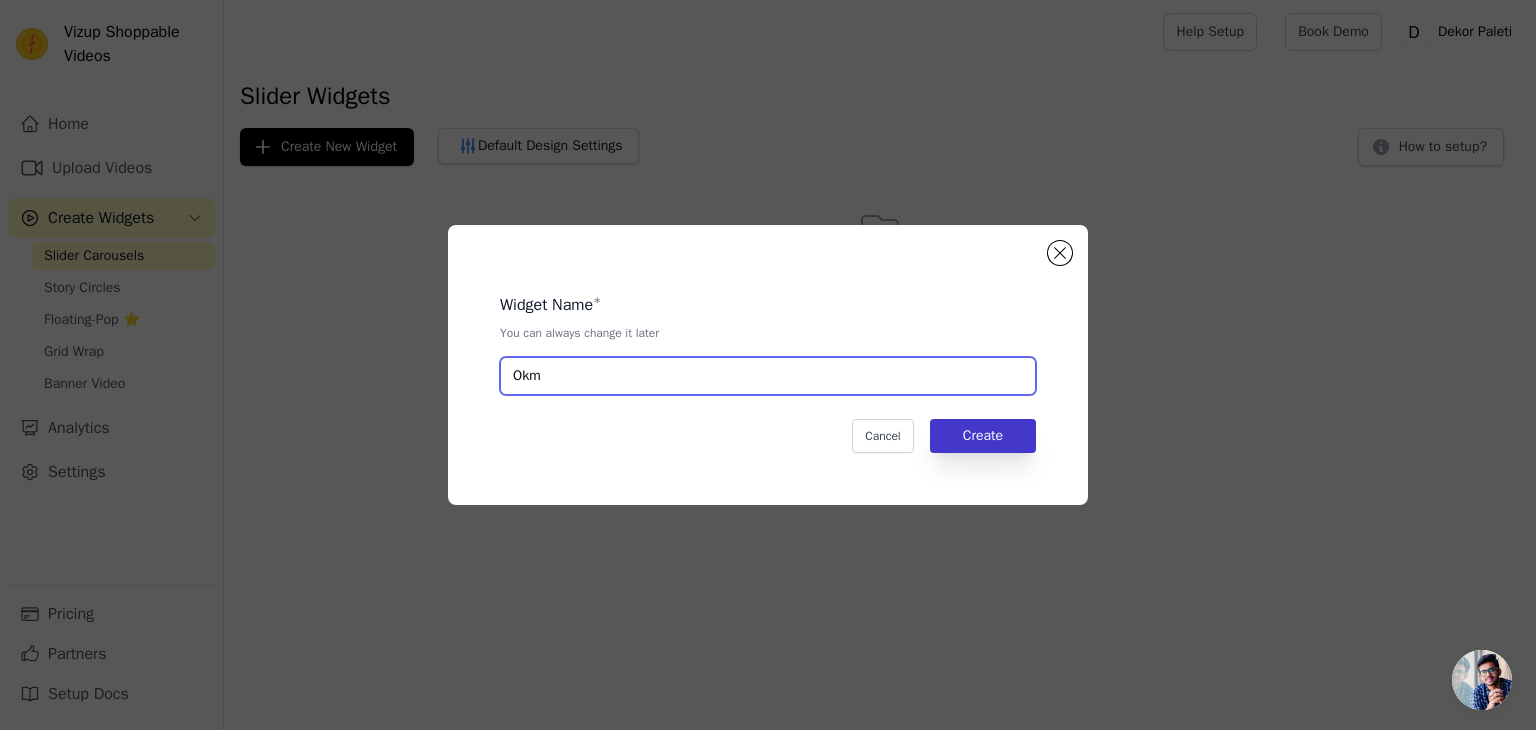 type on "Okm" 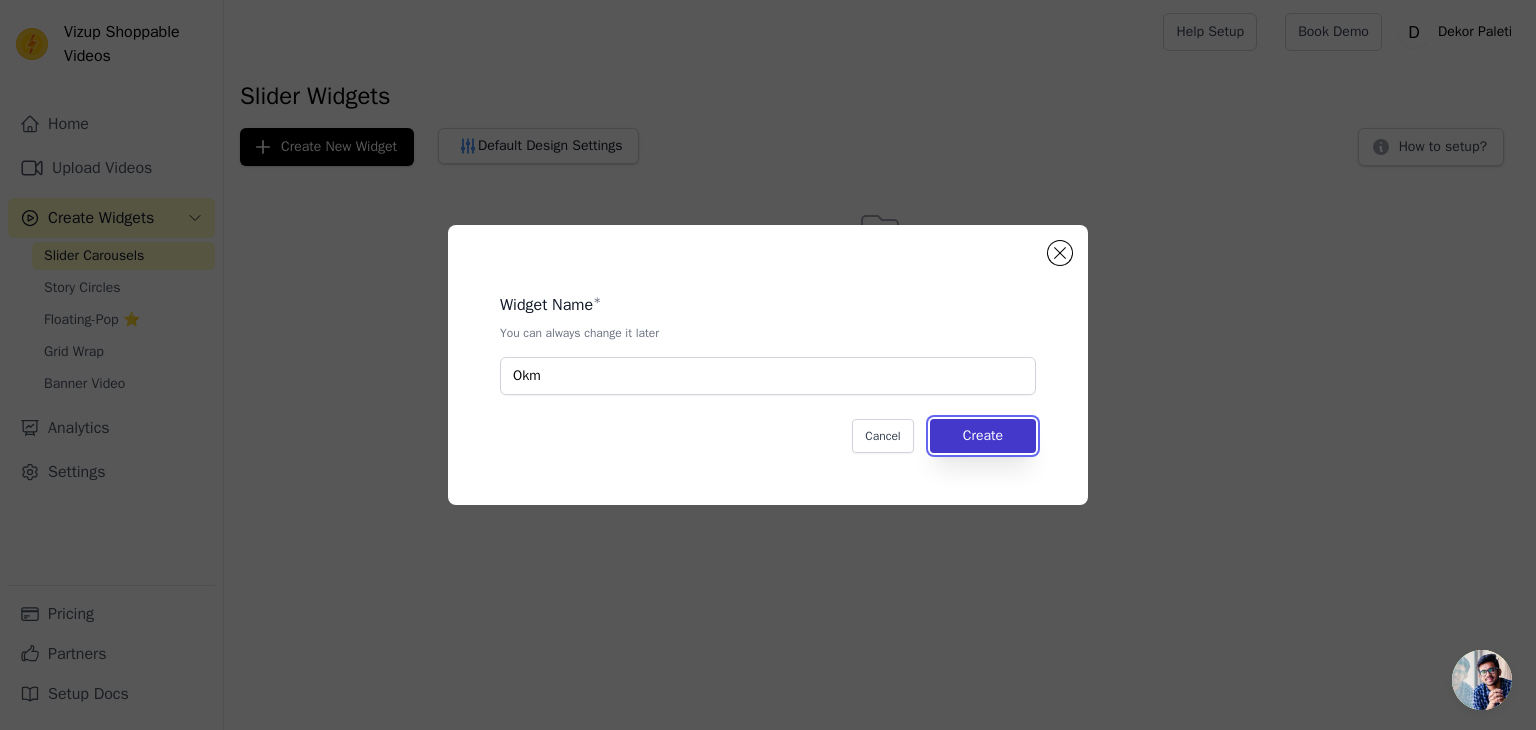 click on "Create" at bounding box center [983, 436] 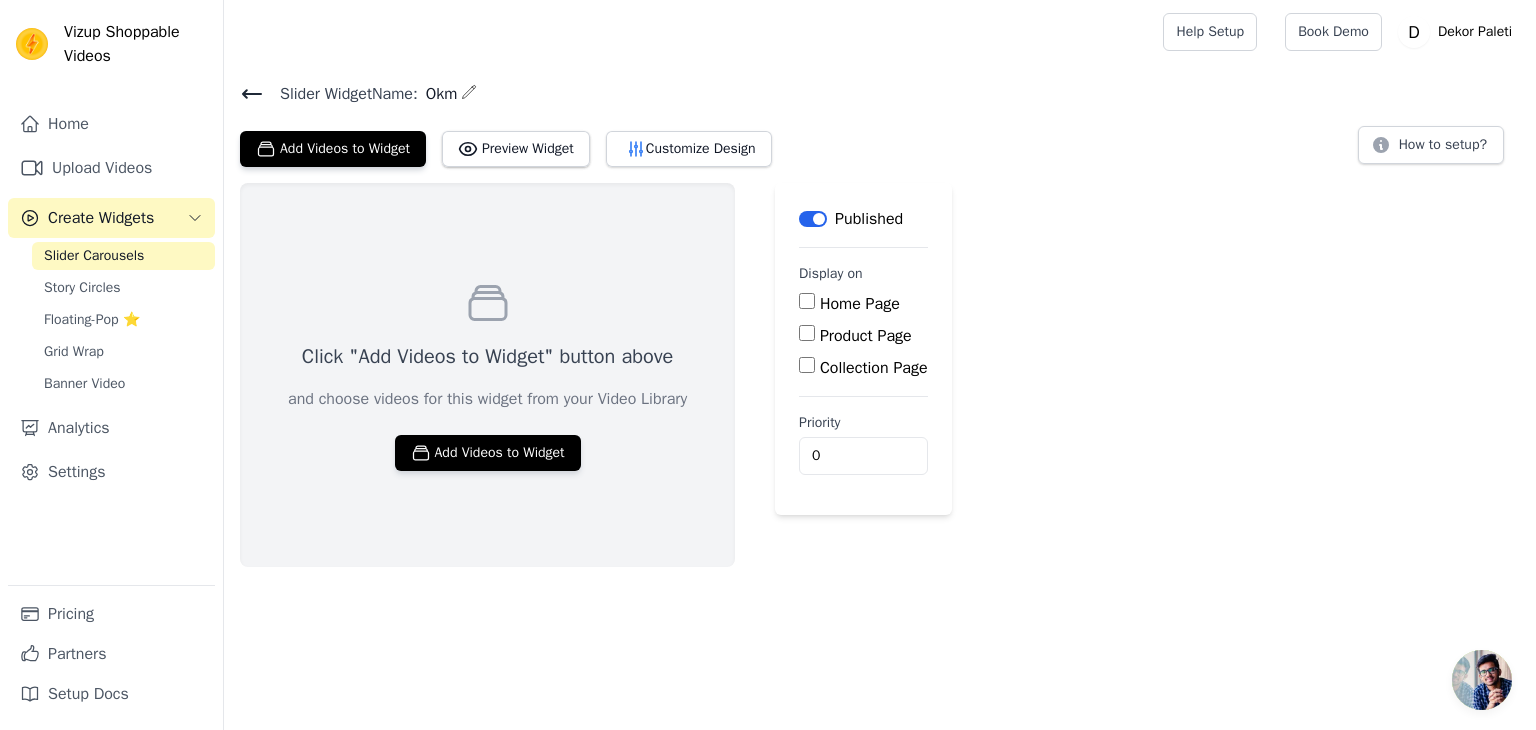 click on "Home Page" at bounding box center (807, 301) 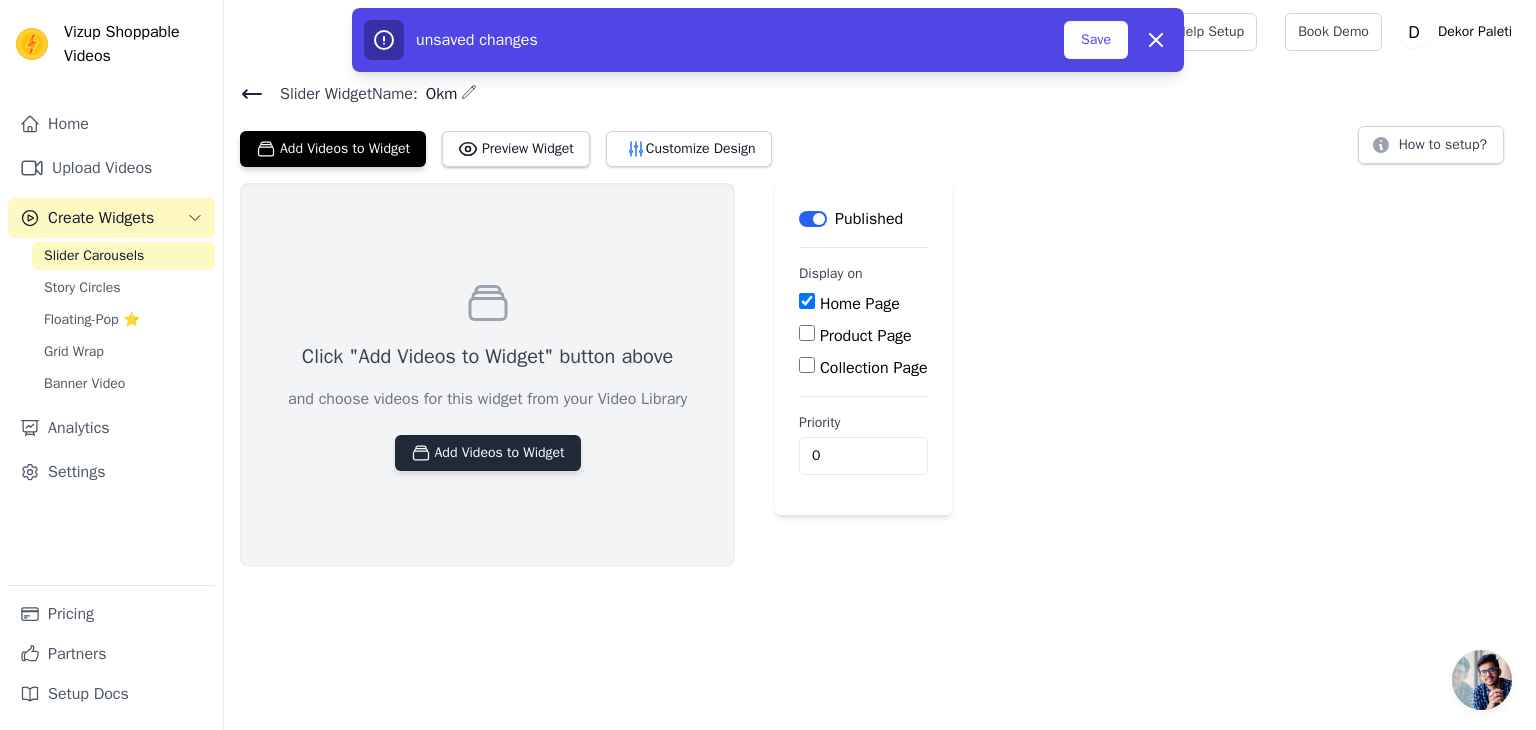 click on "Add Videos to Widget" at bounding box center [488, 453] 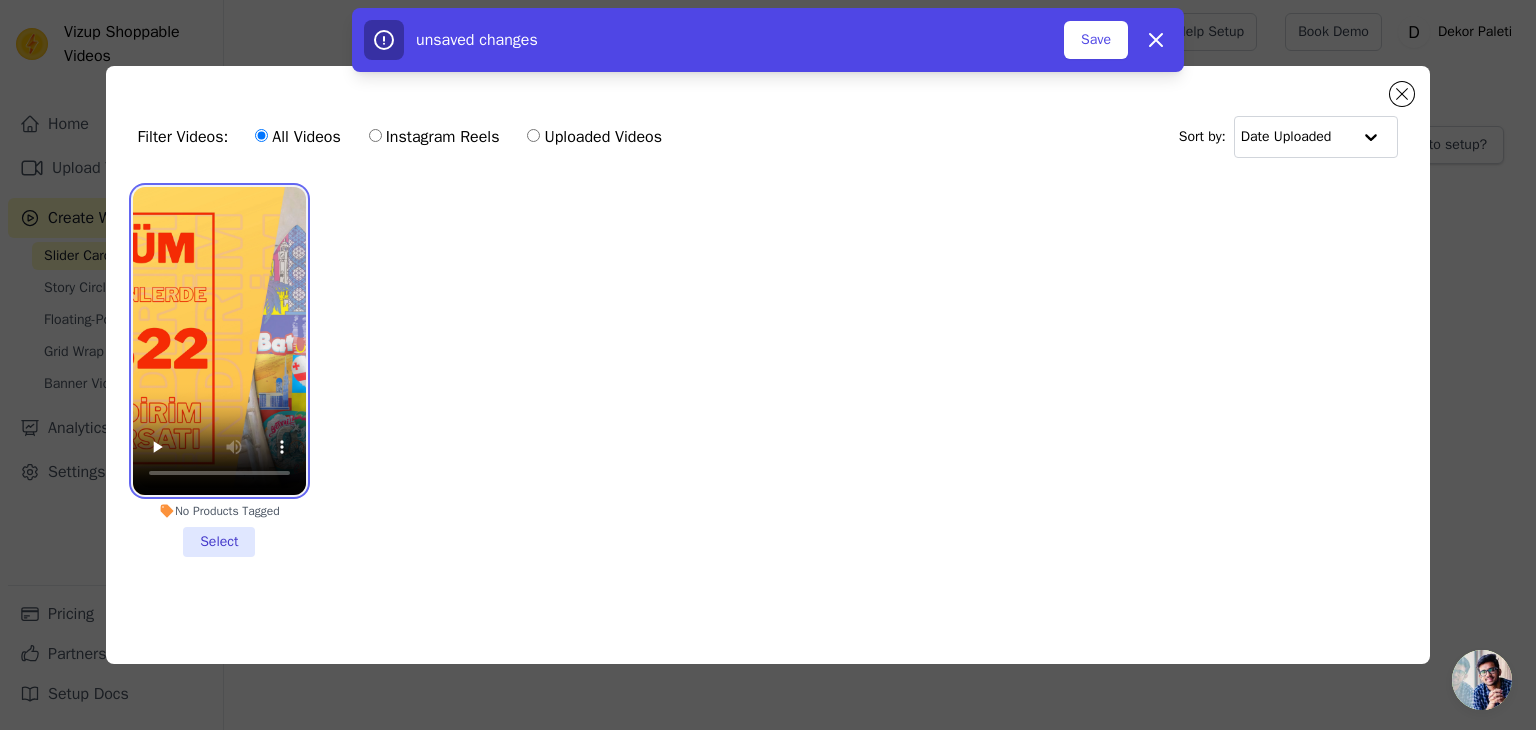 click at bounding box center [219, 341] 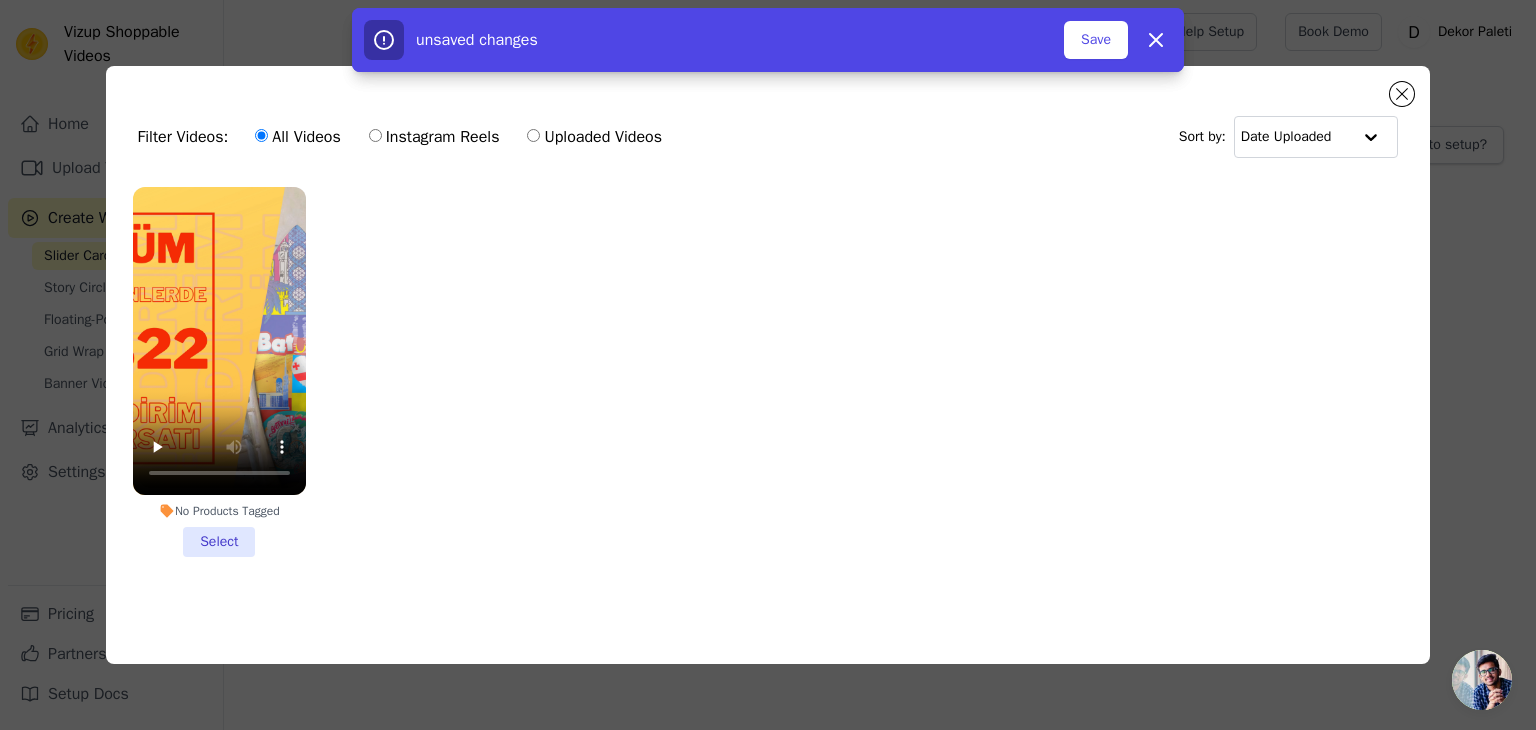 click on "No Products Tagged     Select" at bounding box center [219, 372] 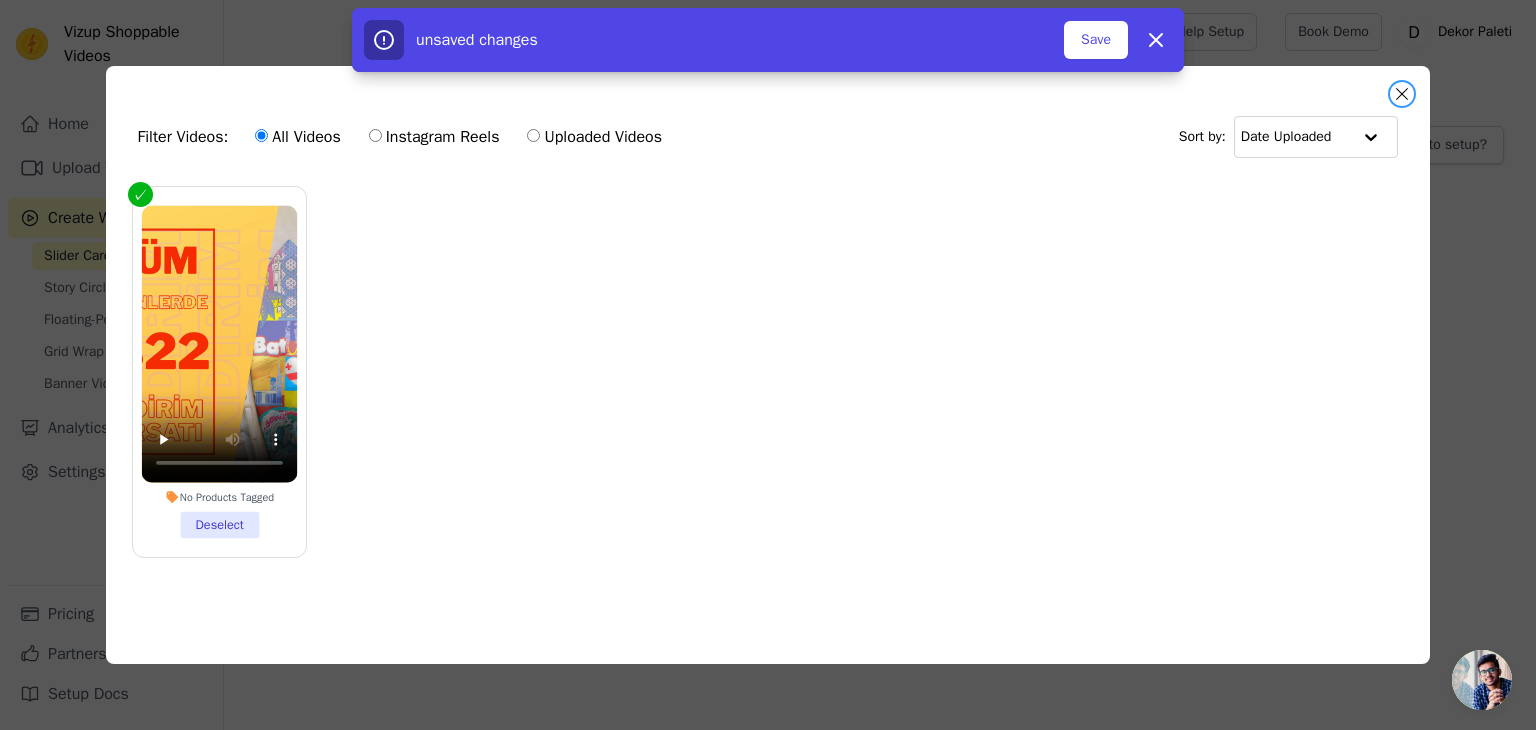 click at bounding box center [1402, 94] 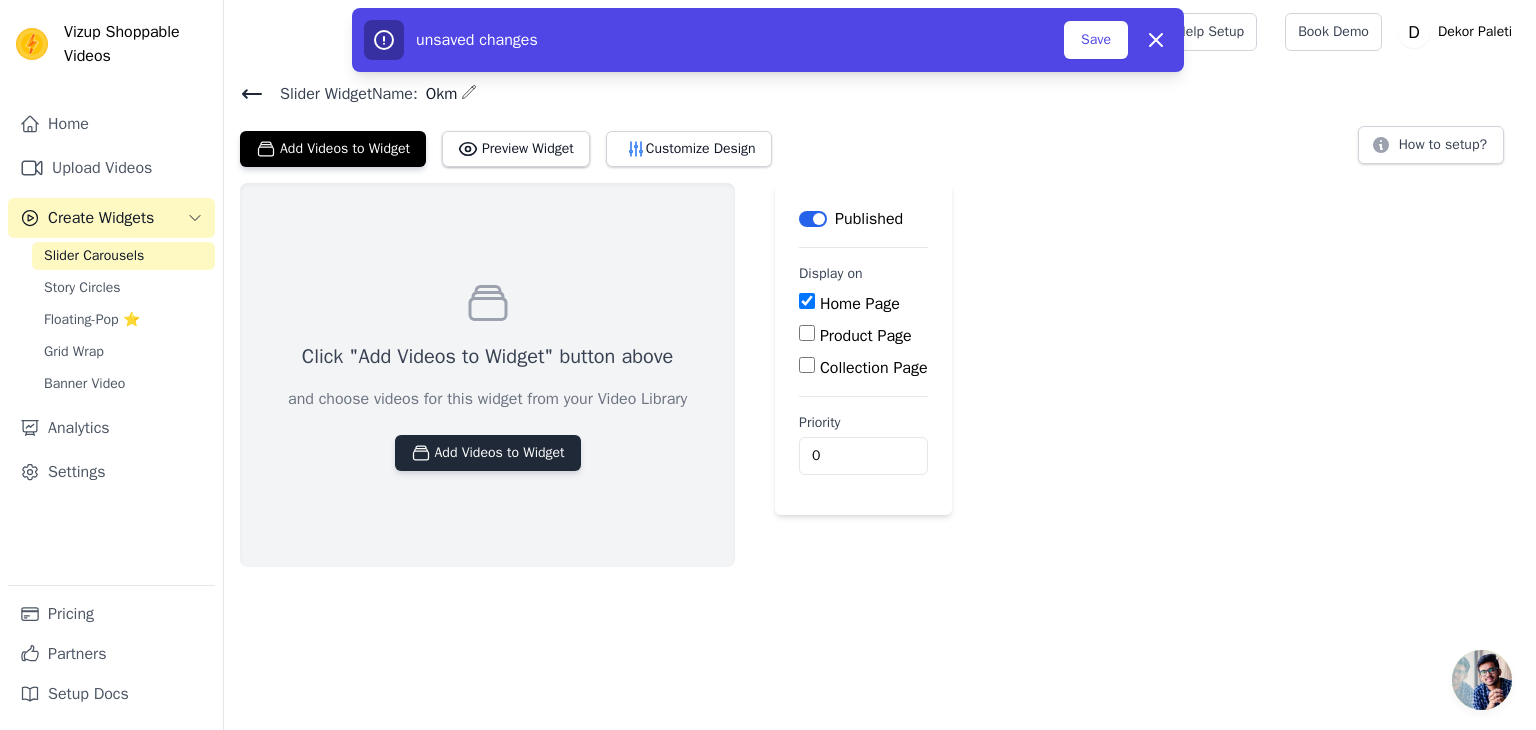 click on "Add Videos to Widget" at bounding box center (488, 453) 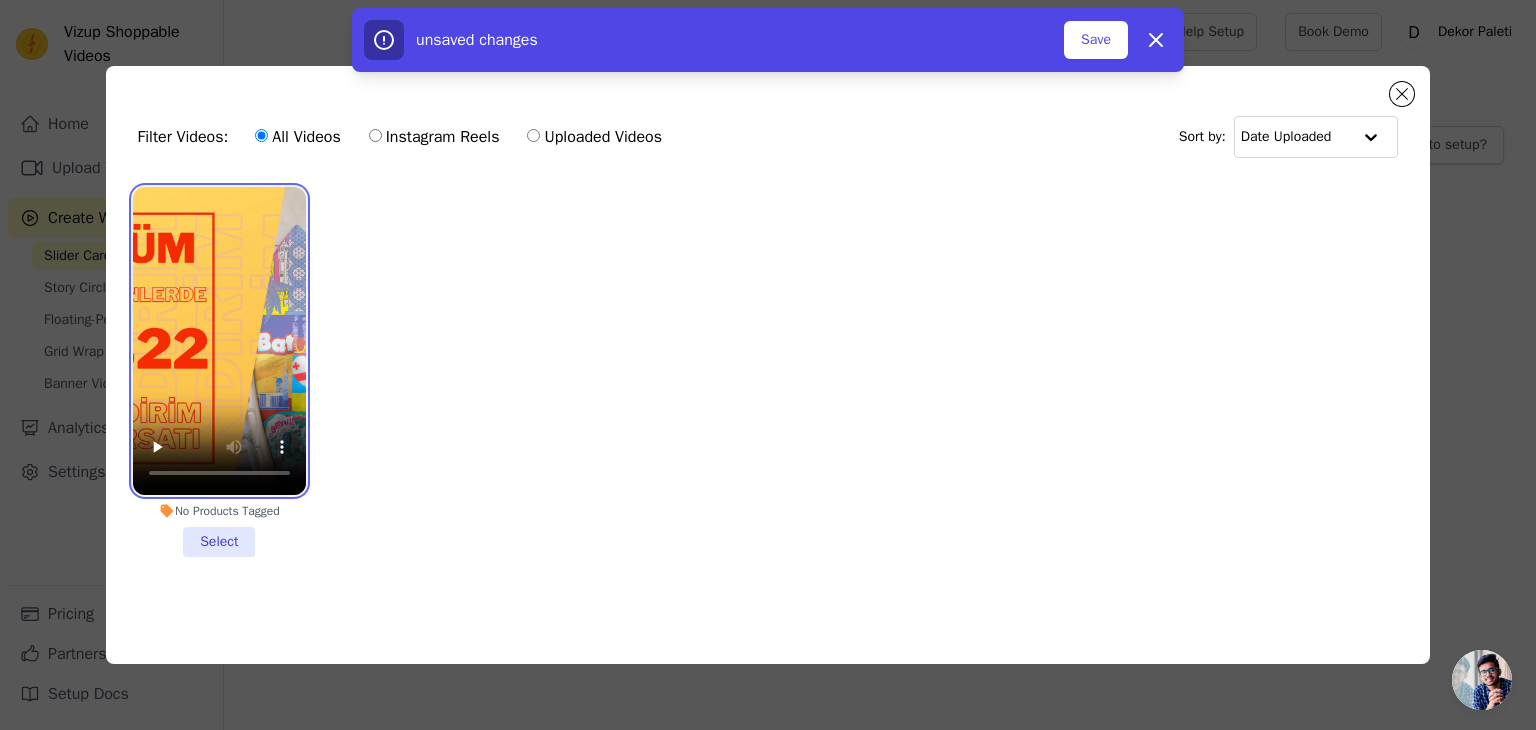 click at bounding box center (219, 341) 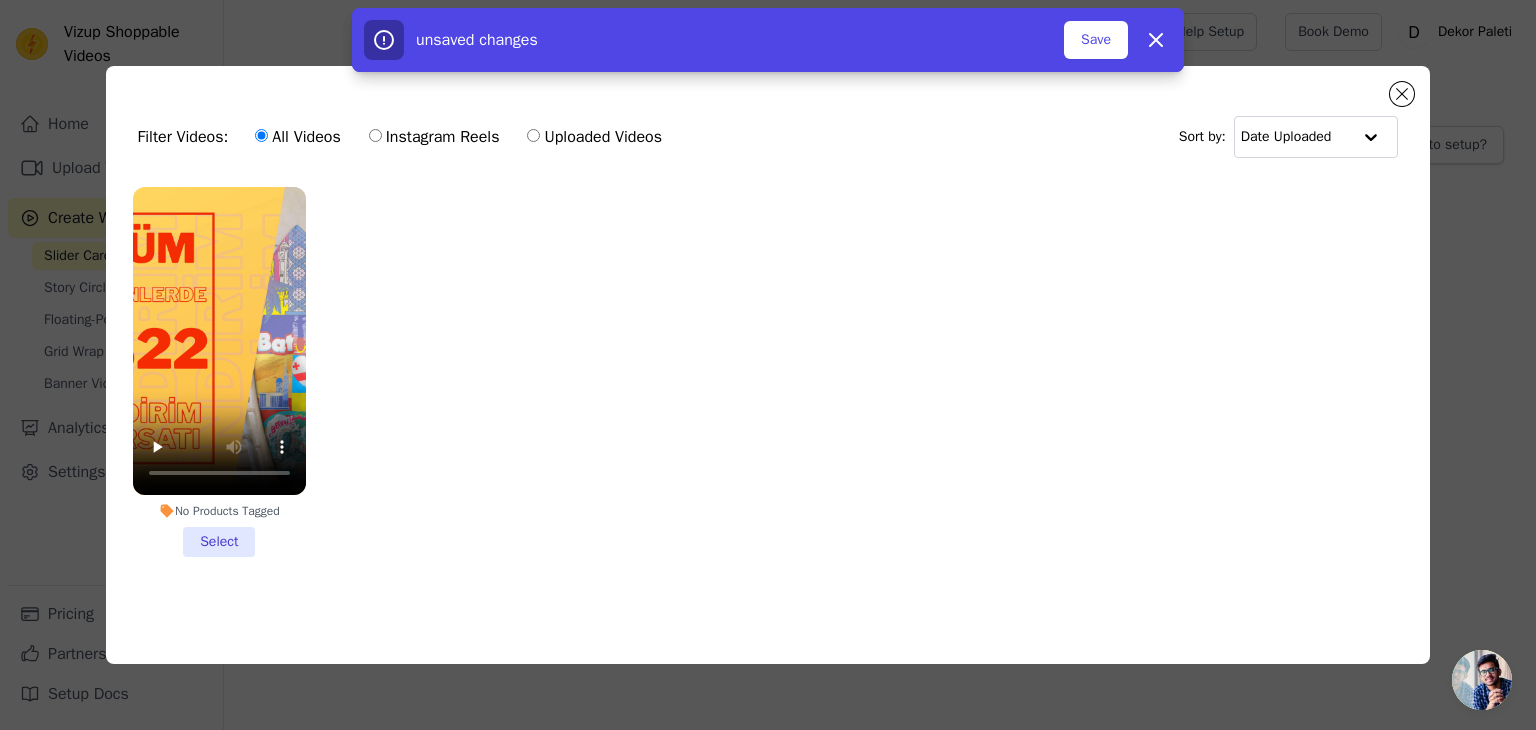 click on "No Products Tagged     Select" at bounding box center (219, 372) 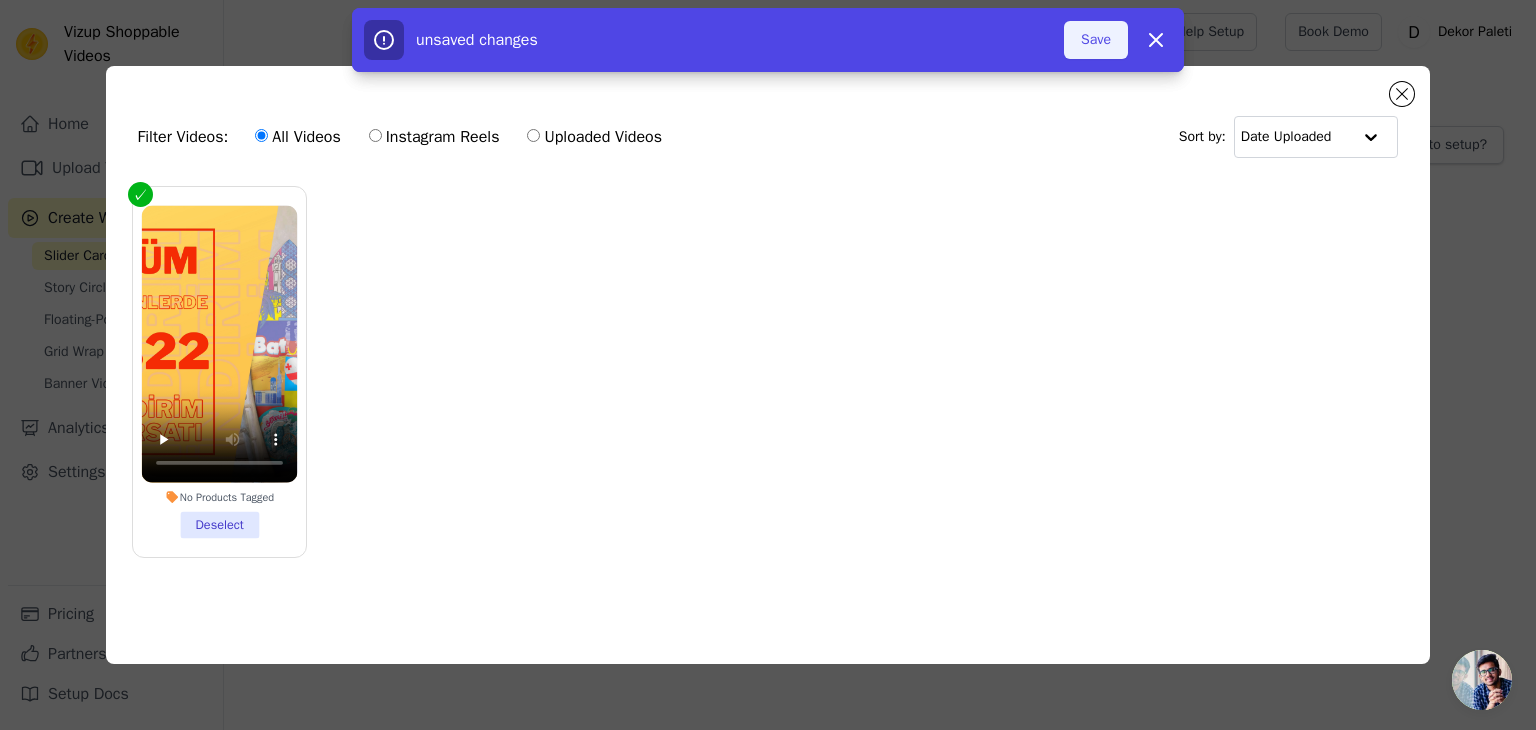 click on "Save" at bounding box center [1096, 40] 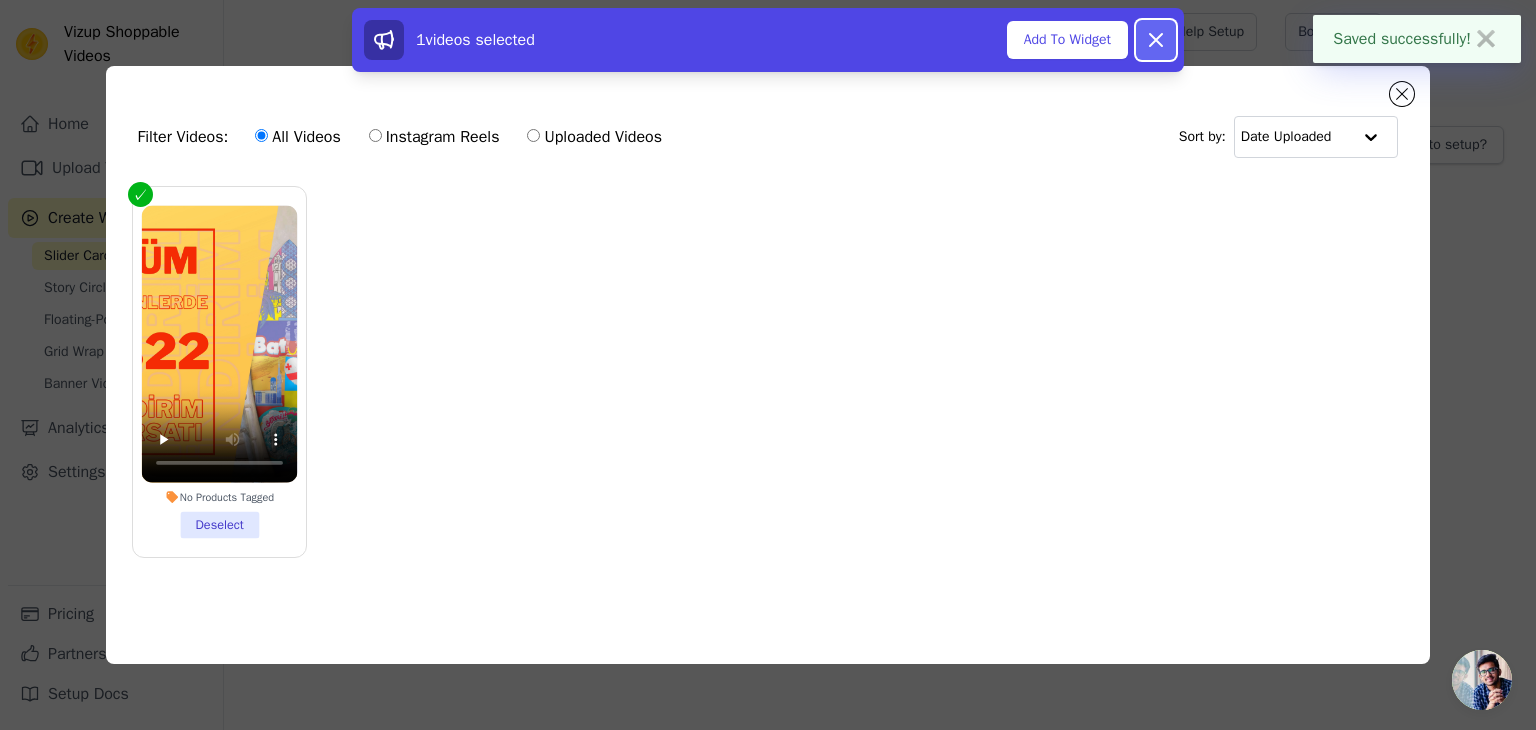 click 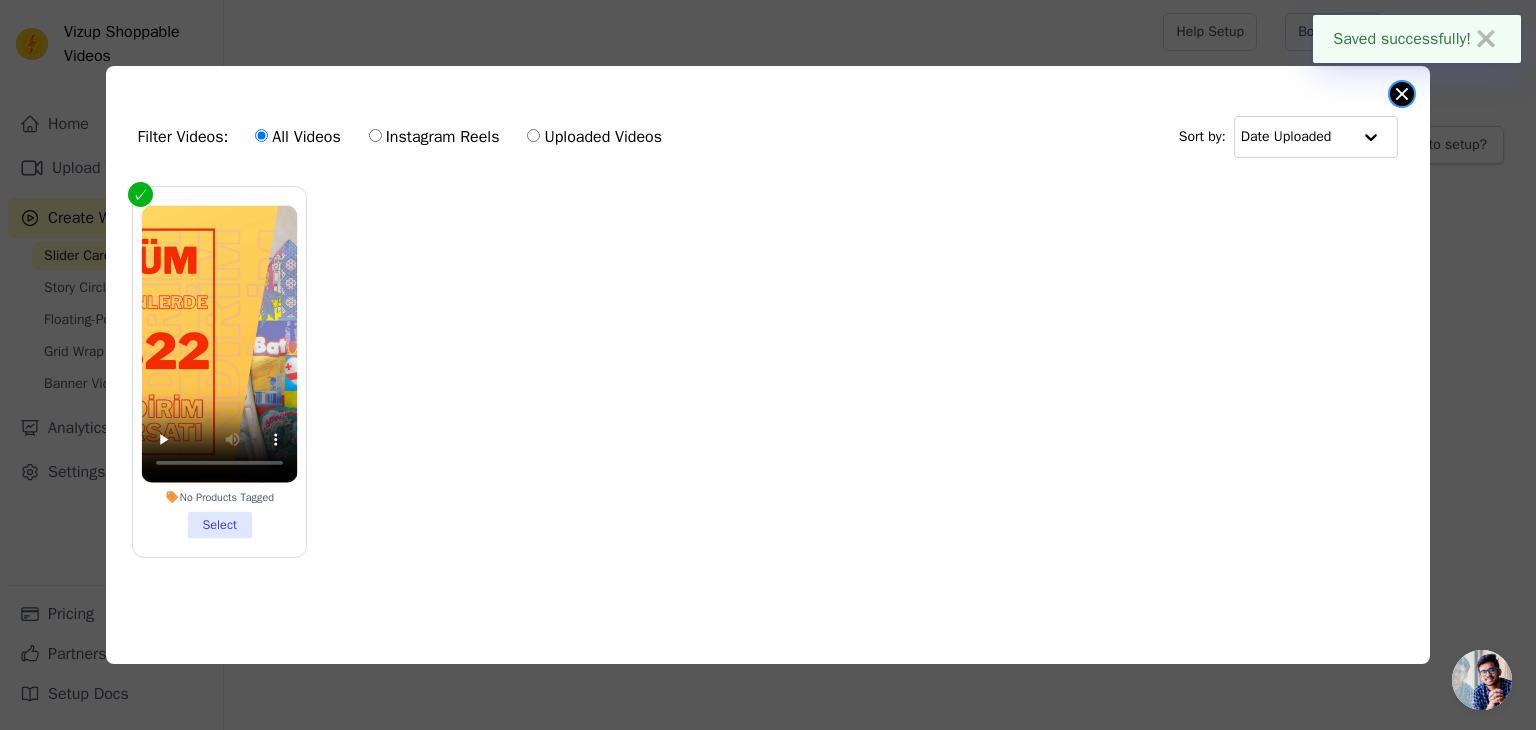 click on "Filter Videos:
All Videos
Instagram Reels
Uploaded Videos   Sort by:
Date Uploaded
No Products Tagged     Select       1  videos selected     Add To Widget   Dismiss" at bounding box center [768, 365] 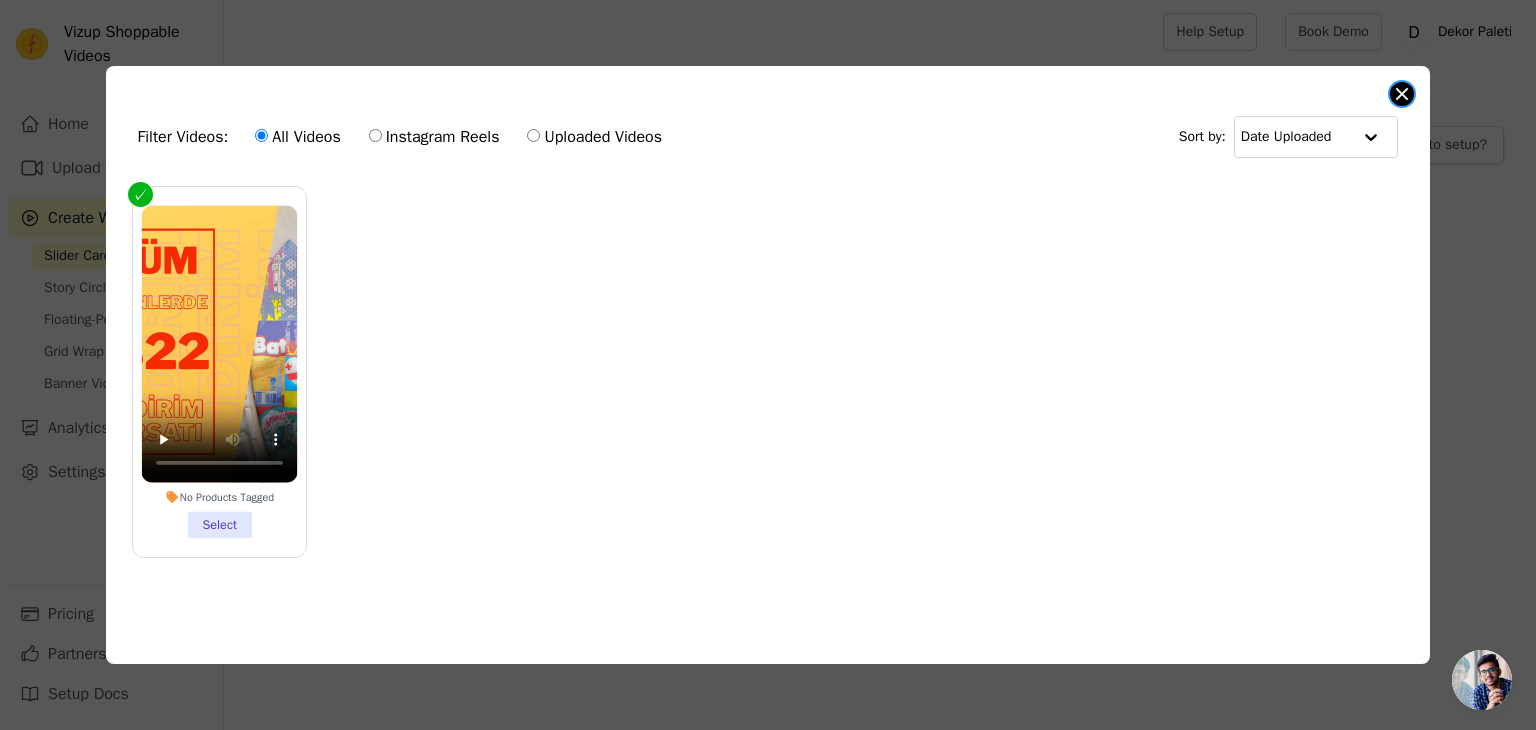 click at bounding box center [1402, 94] 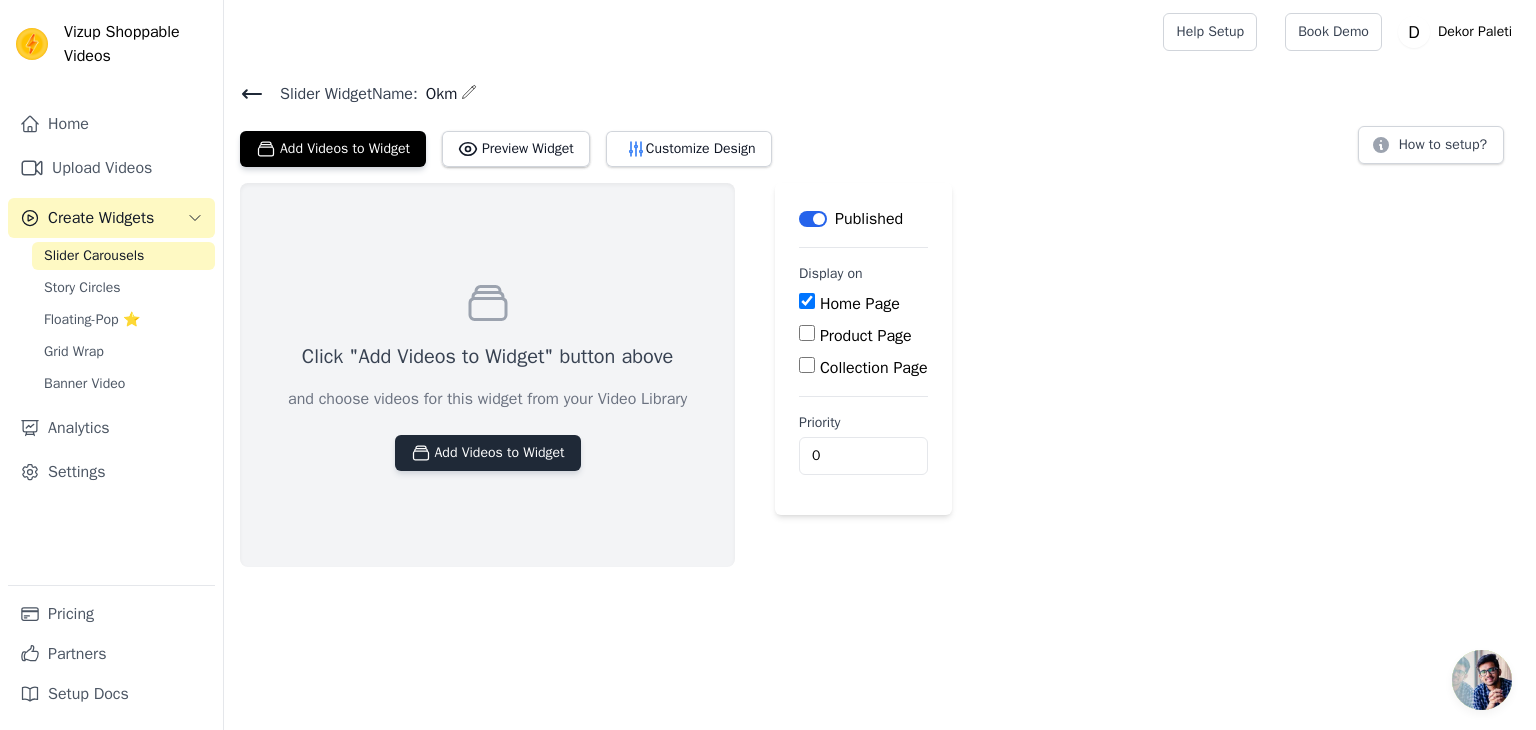 click on "Add Videos to Widget" at bounding box center [488, 453] 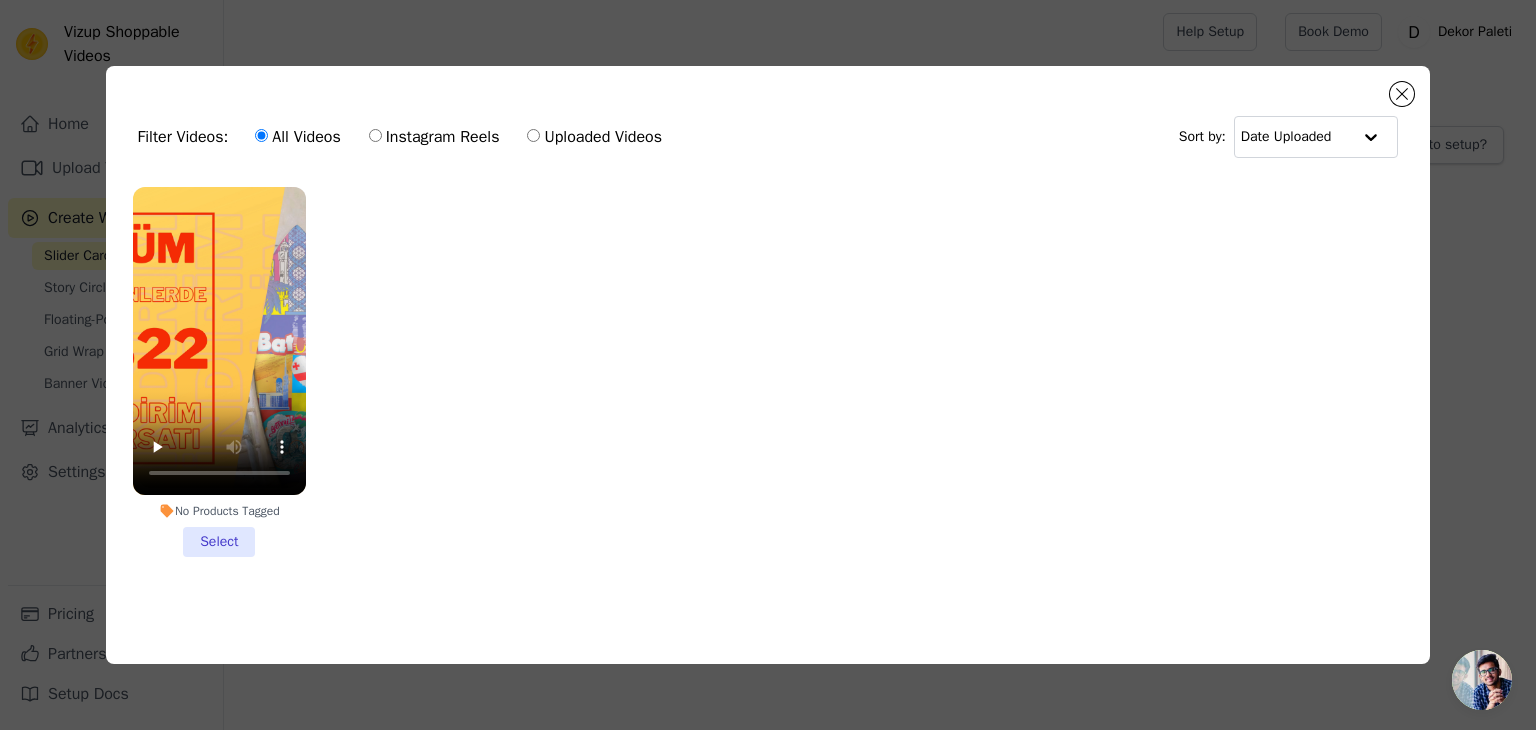 click on "No Products Tagged     Select" at bounding box center [219, 372] 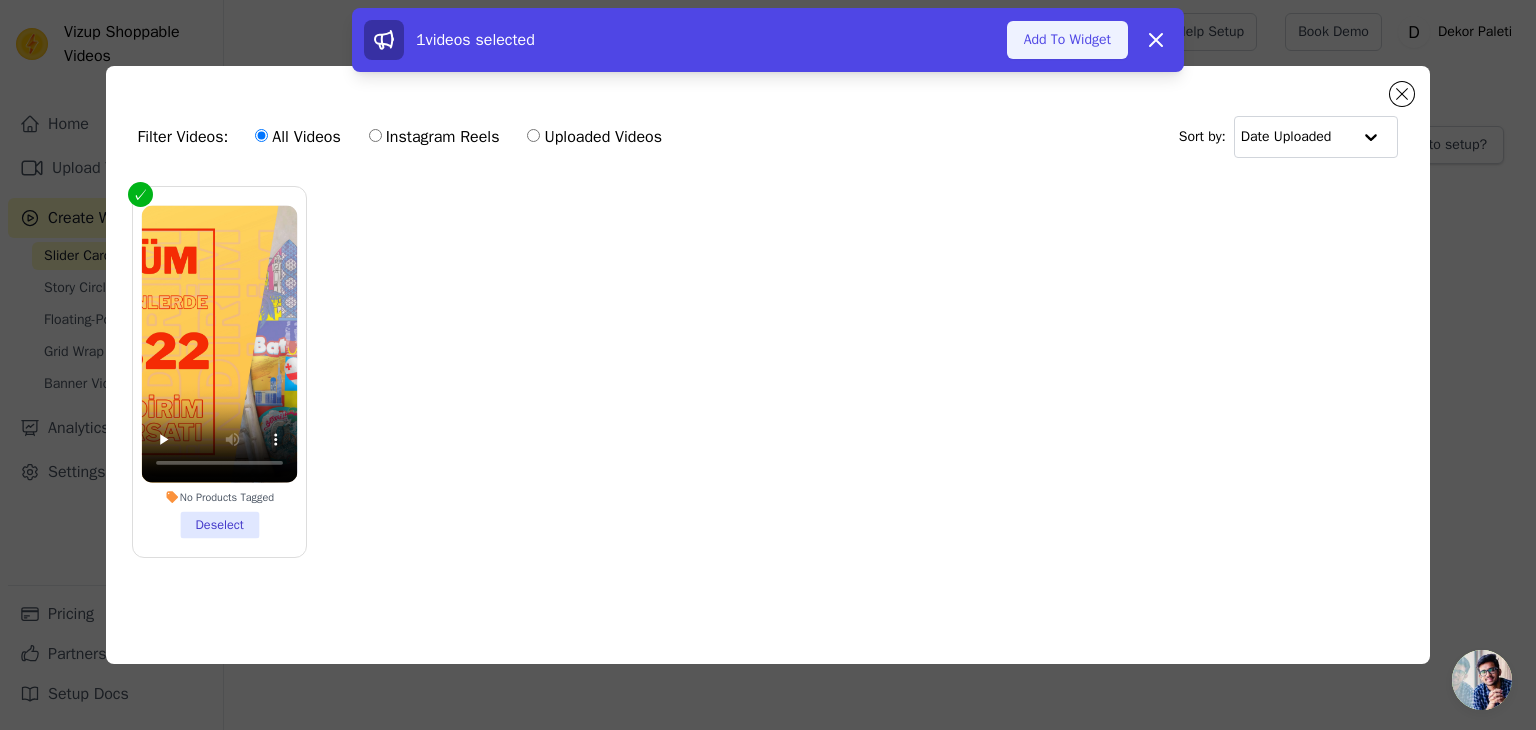 click on "Add To Widget" at bounding box center (1067, 40) 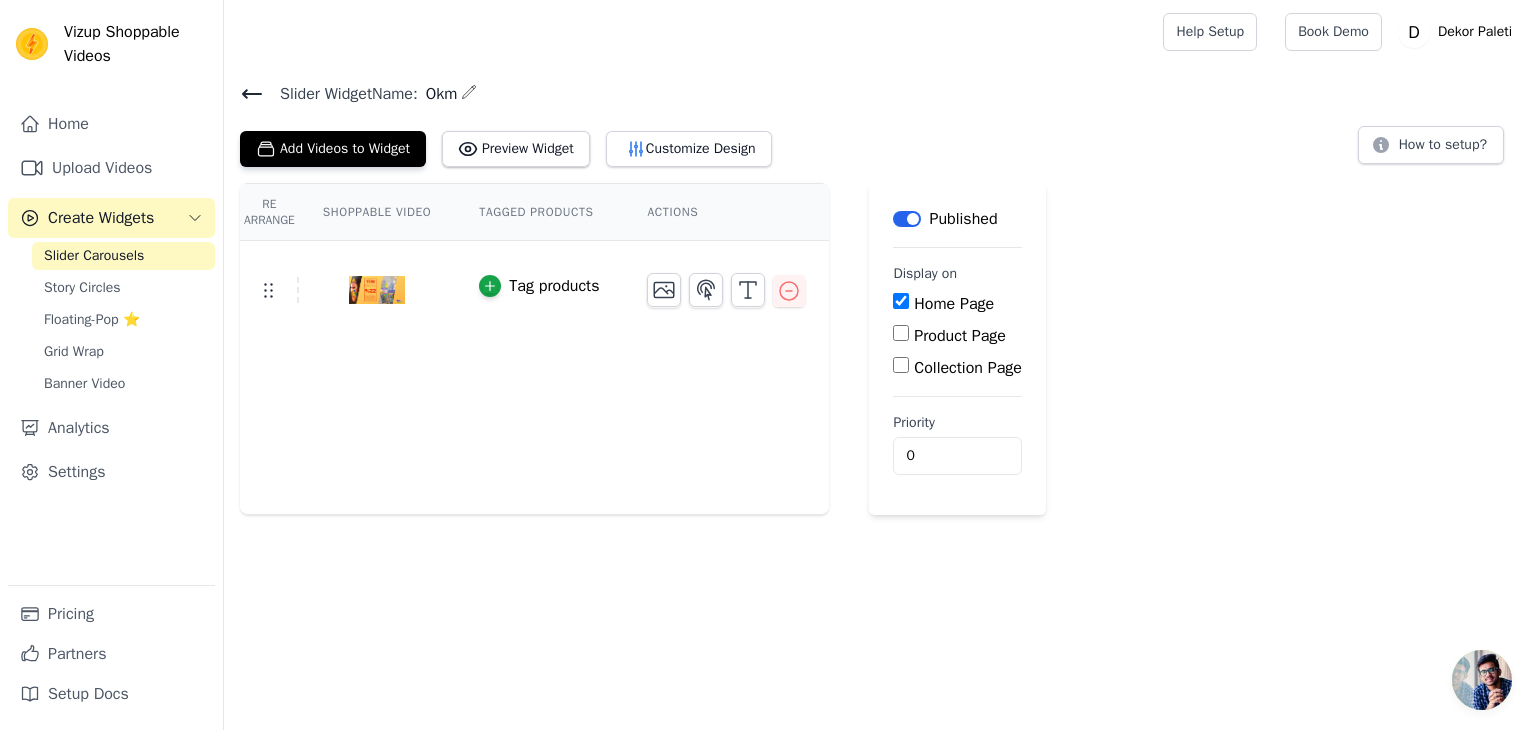 click at bounding box center (377, 290) 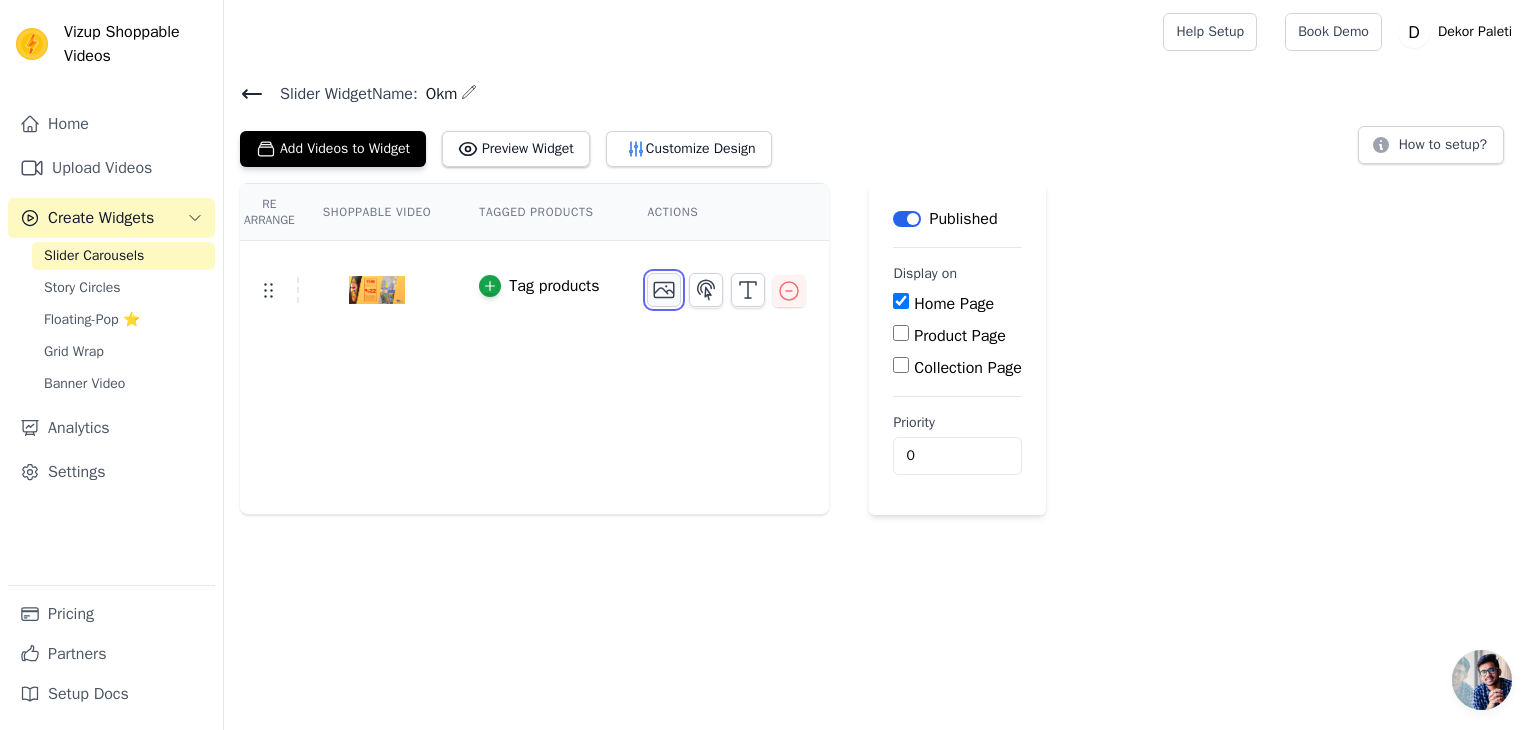 click 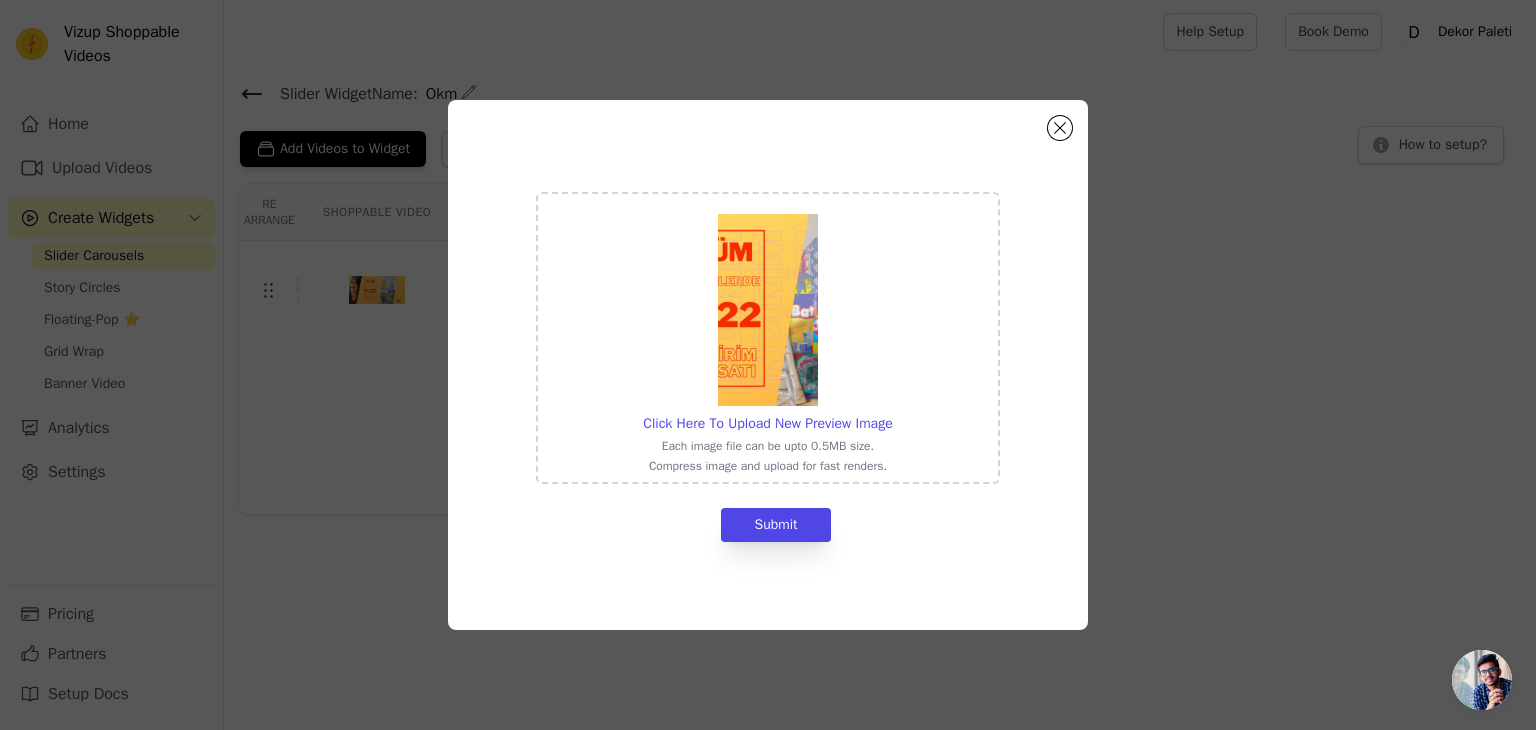 click at bounding box center [768, 310] 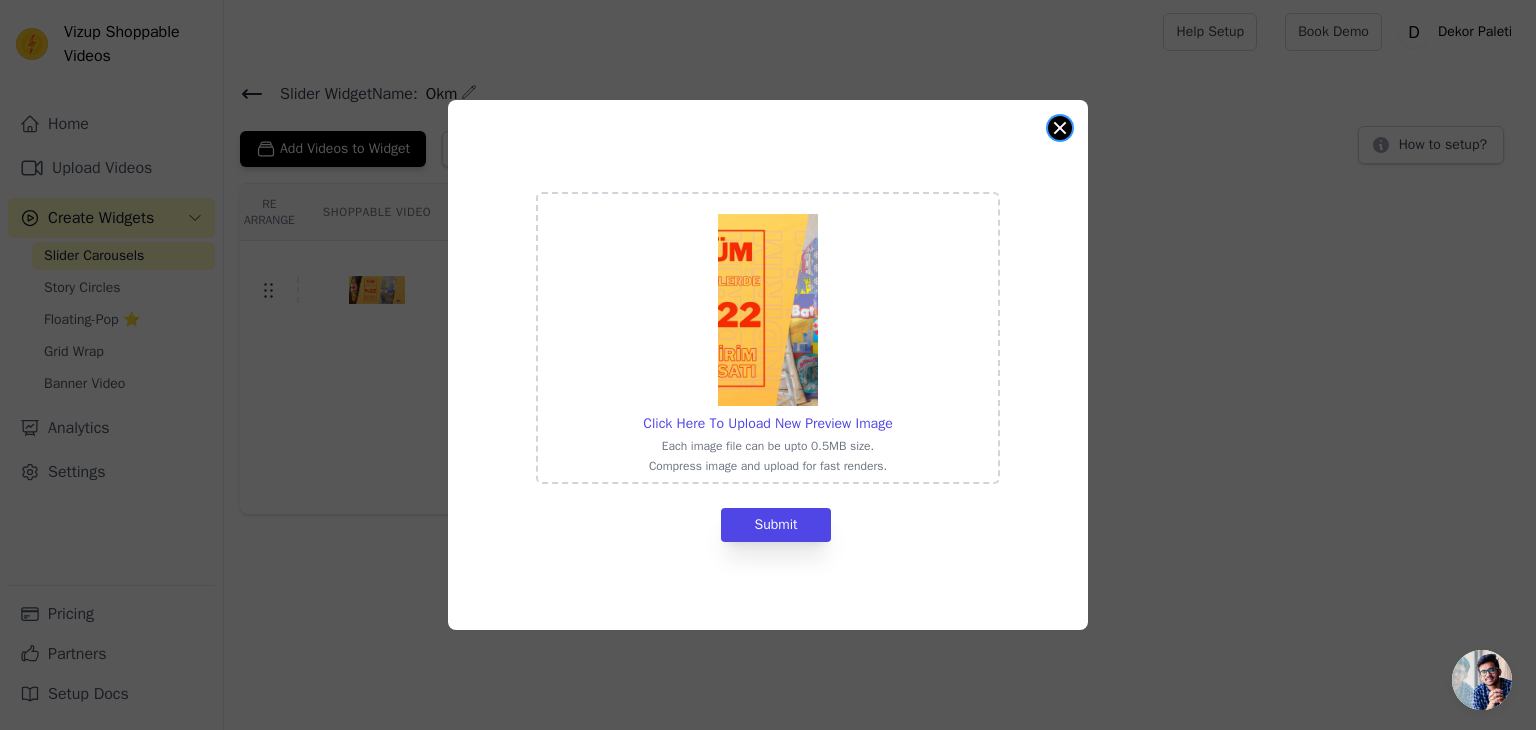 click at bounding box center [1060, 128] 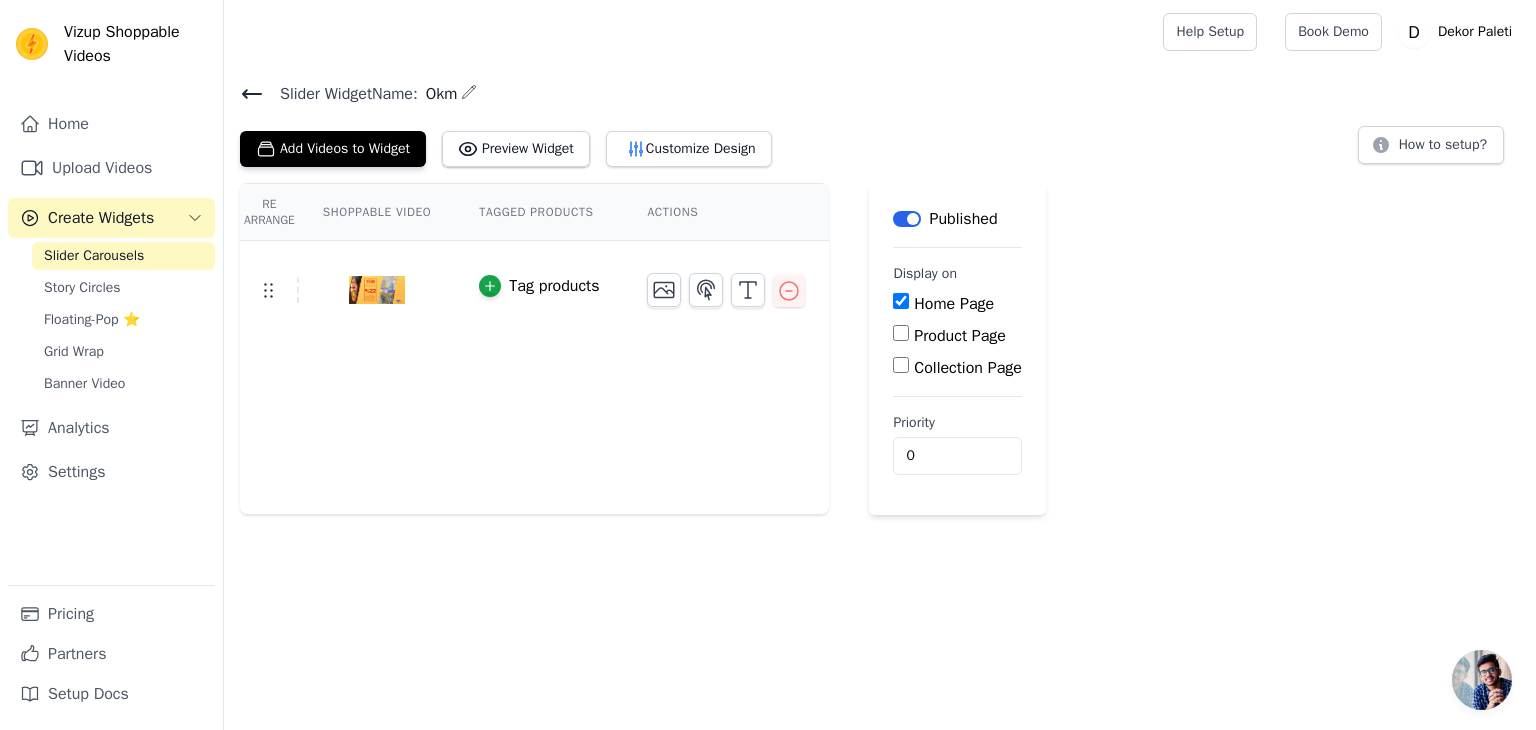 click on "Tagged Products" at bounding box center [539, 212] 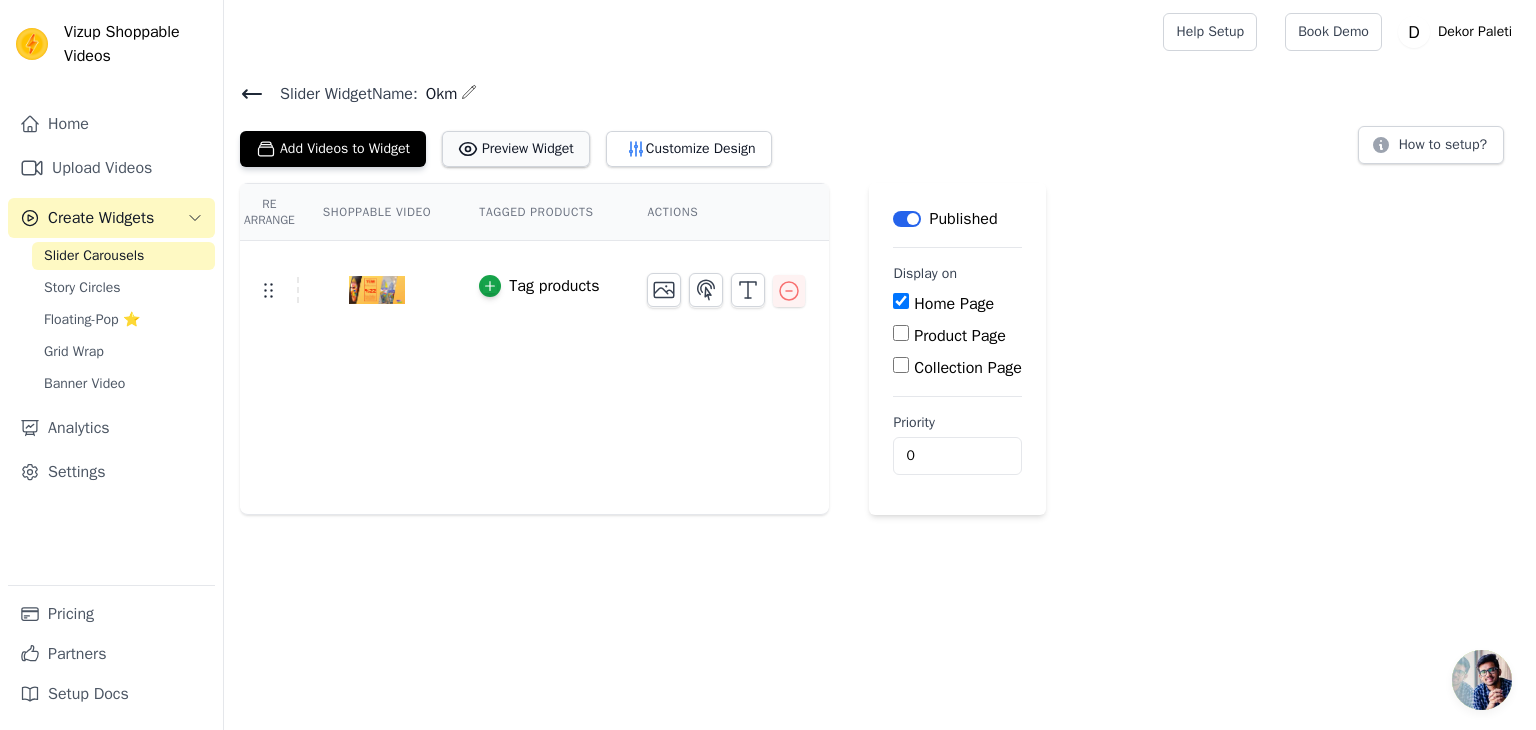 click on "Preview Widget" at bounding box center (516, 149) 